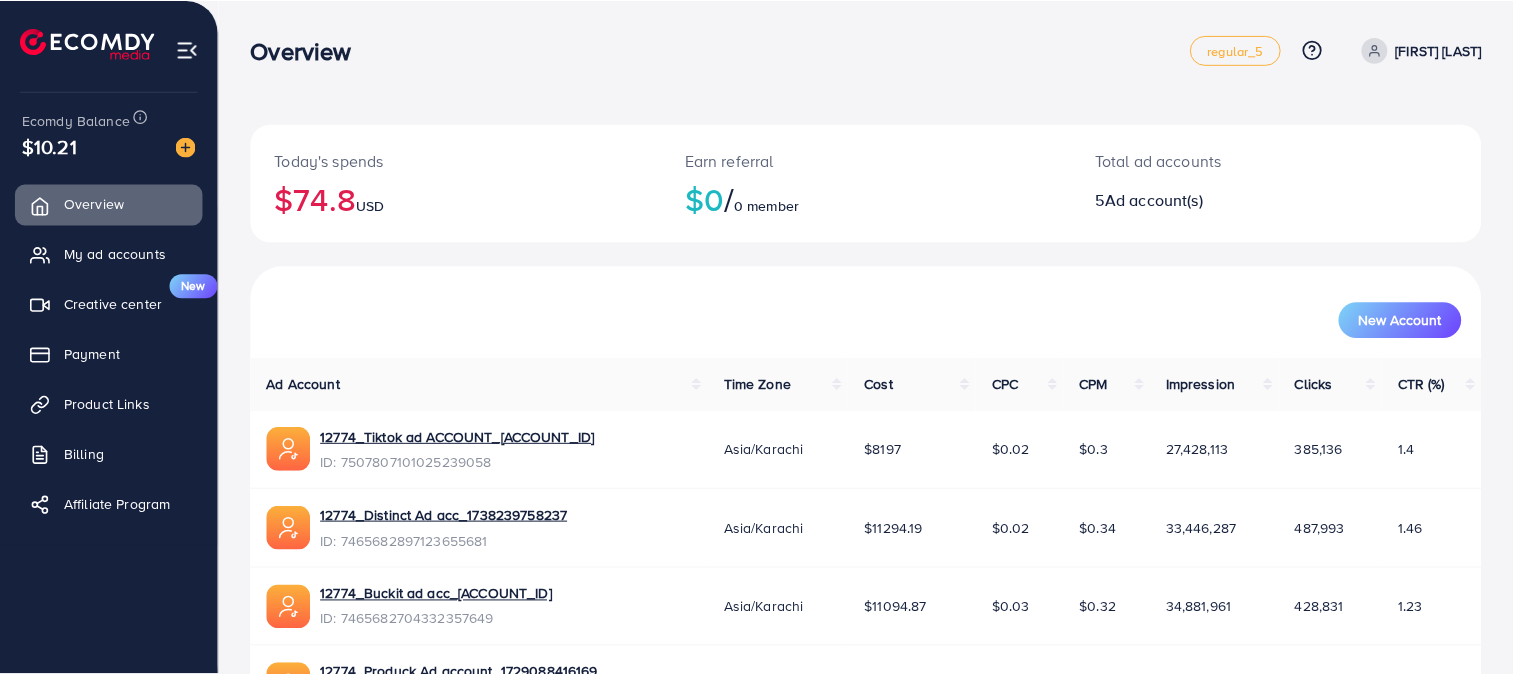 scroll, scrollTop: 0, scrollLeft: 0, axis: both 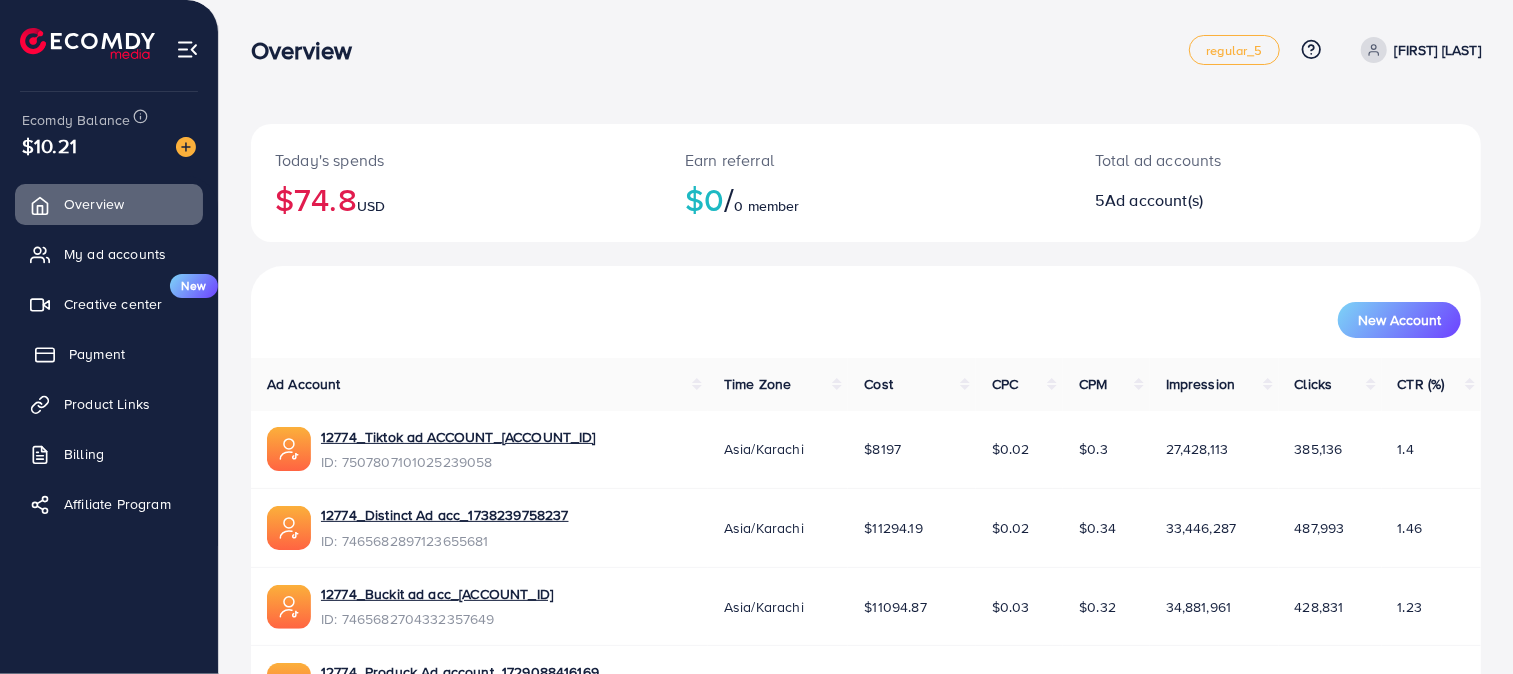 click on "Payment" at bounding box center [97, 354] 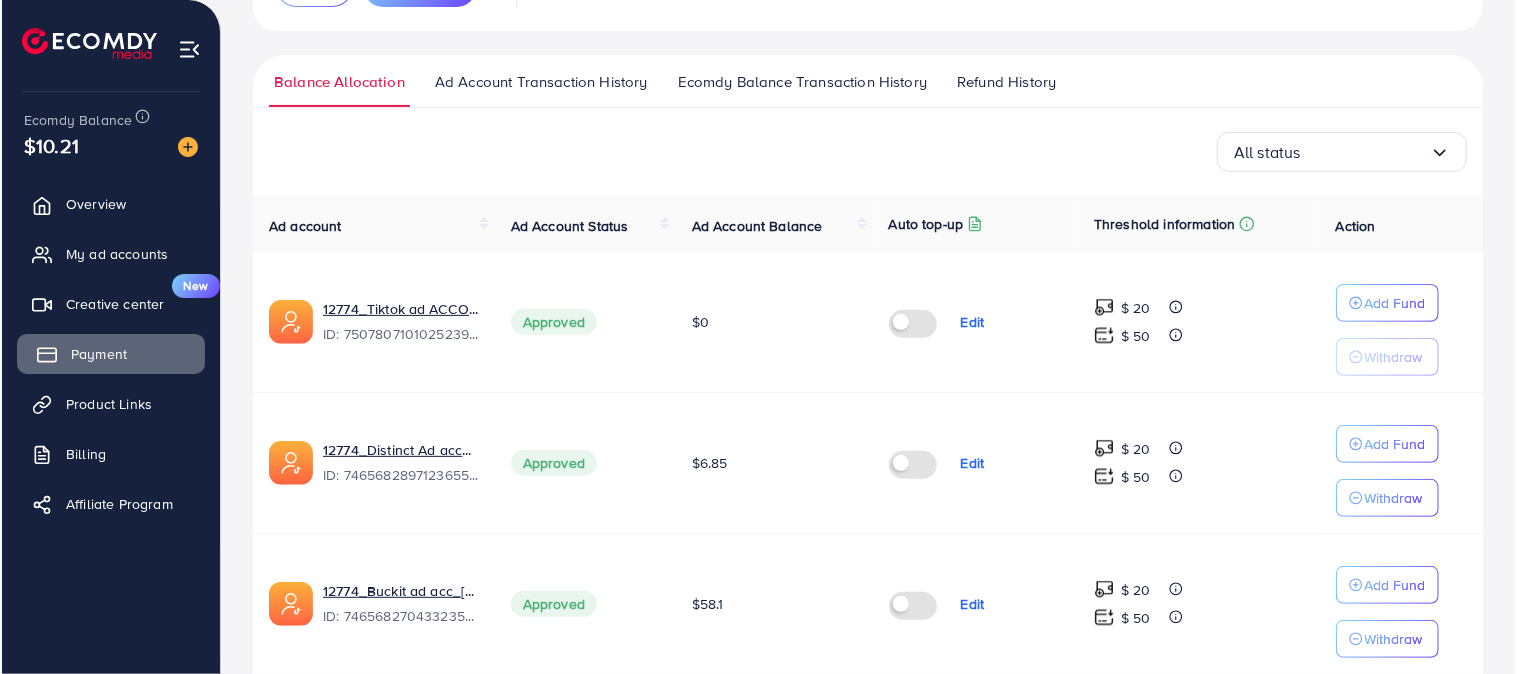 scroll, scrollTop: 264, scrollLeft: 0, axis: vertical 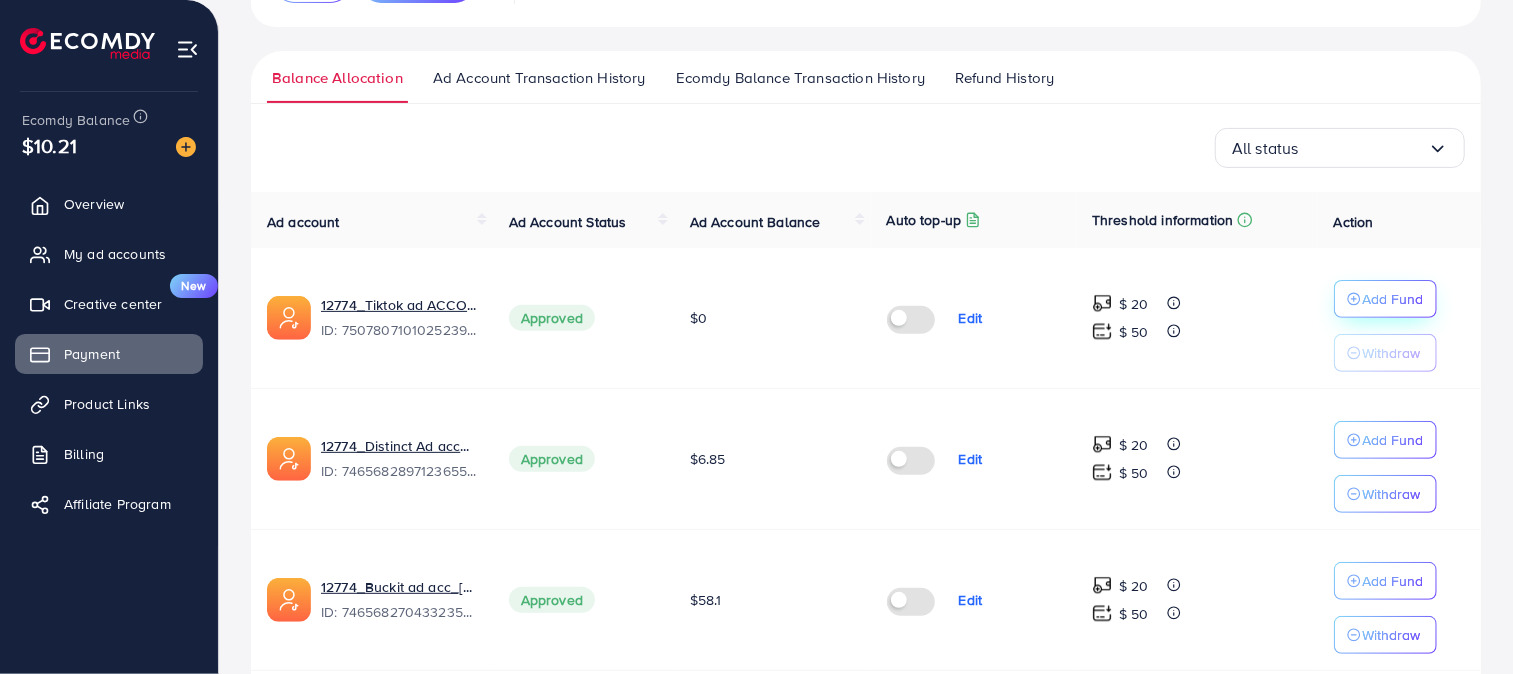 click on "Add Fund" at bounding box center [1393, 299] 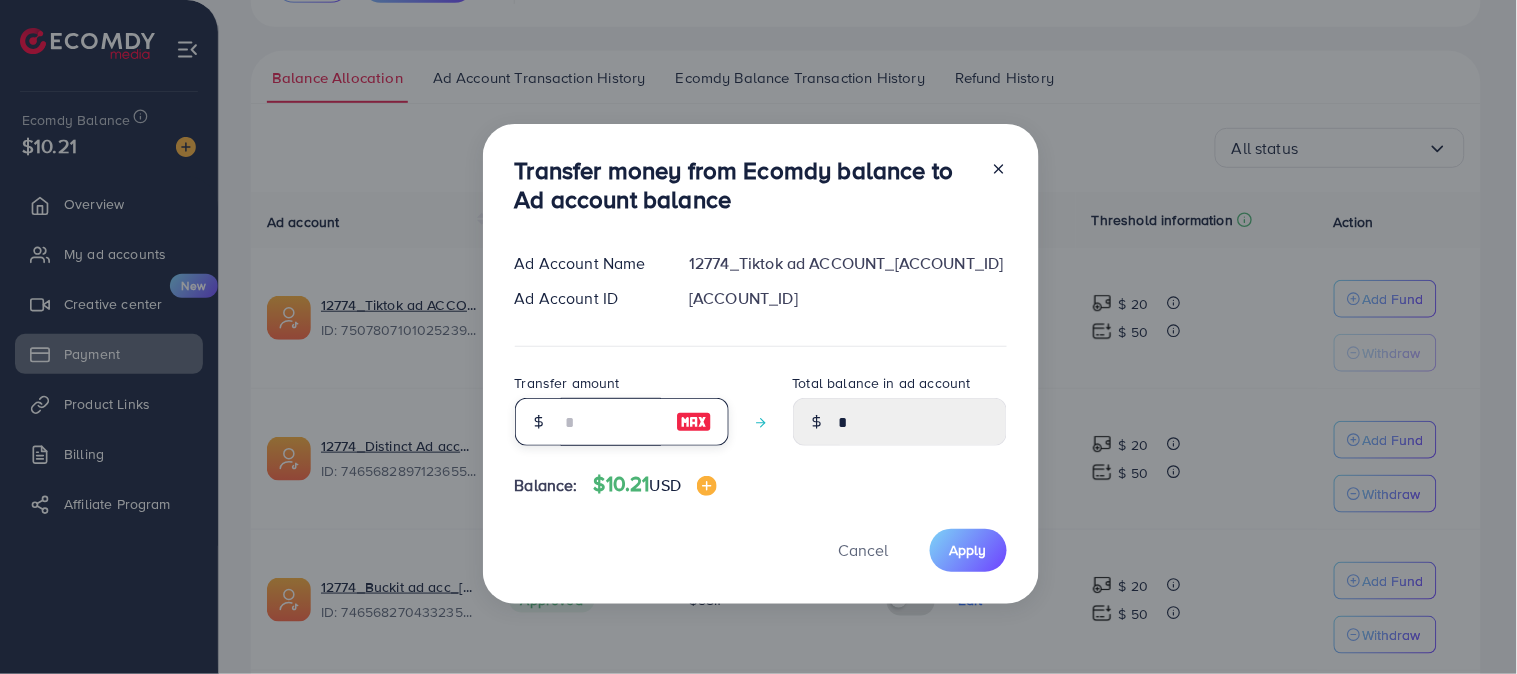 click at bounding box center (611, 422) 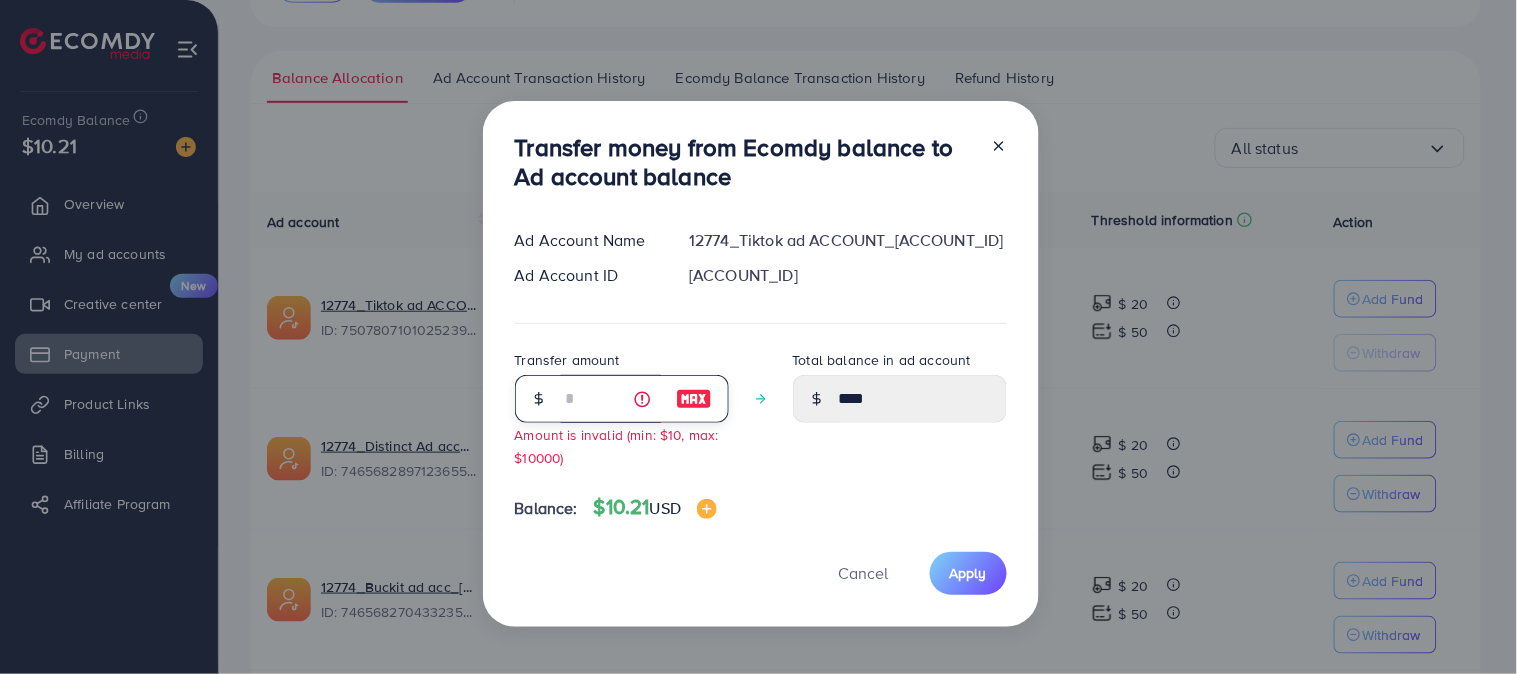 type on "**" 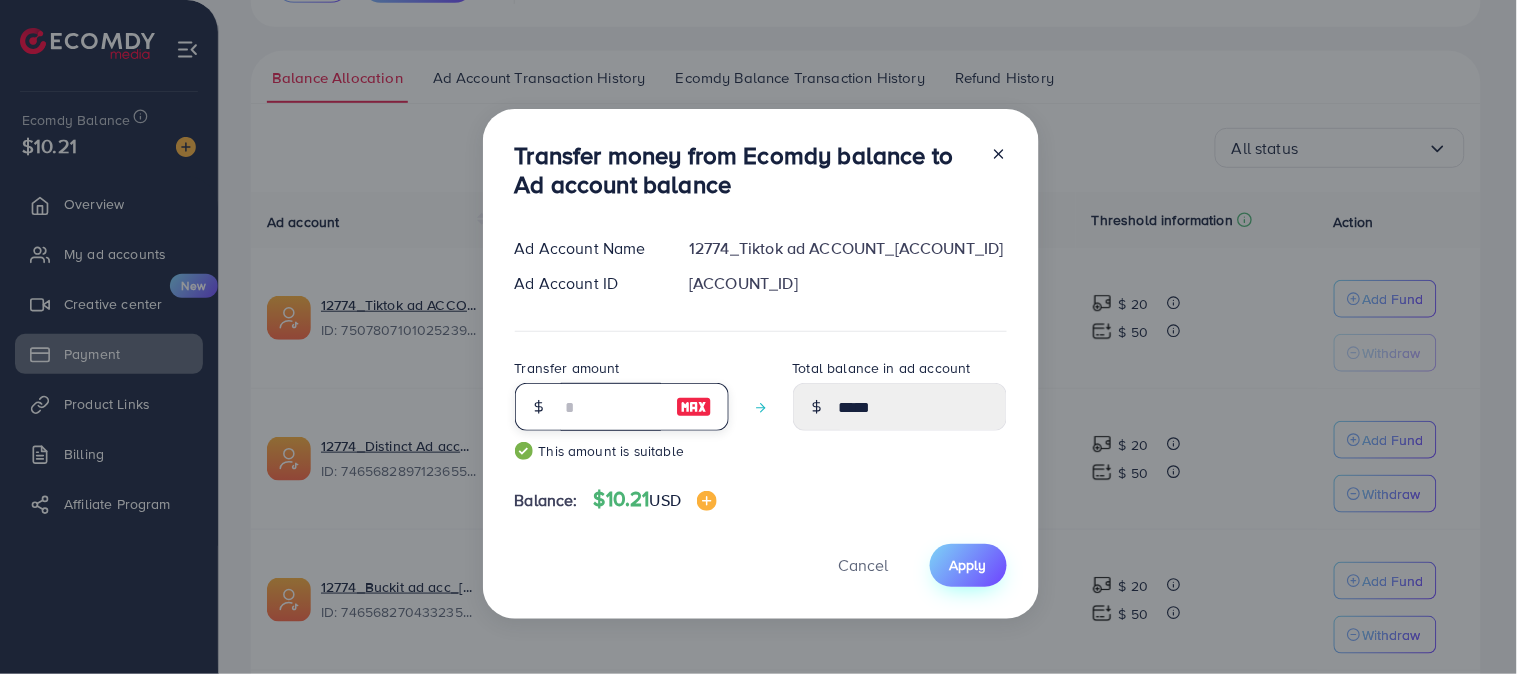 type on "**" 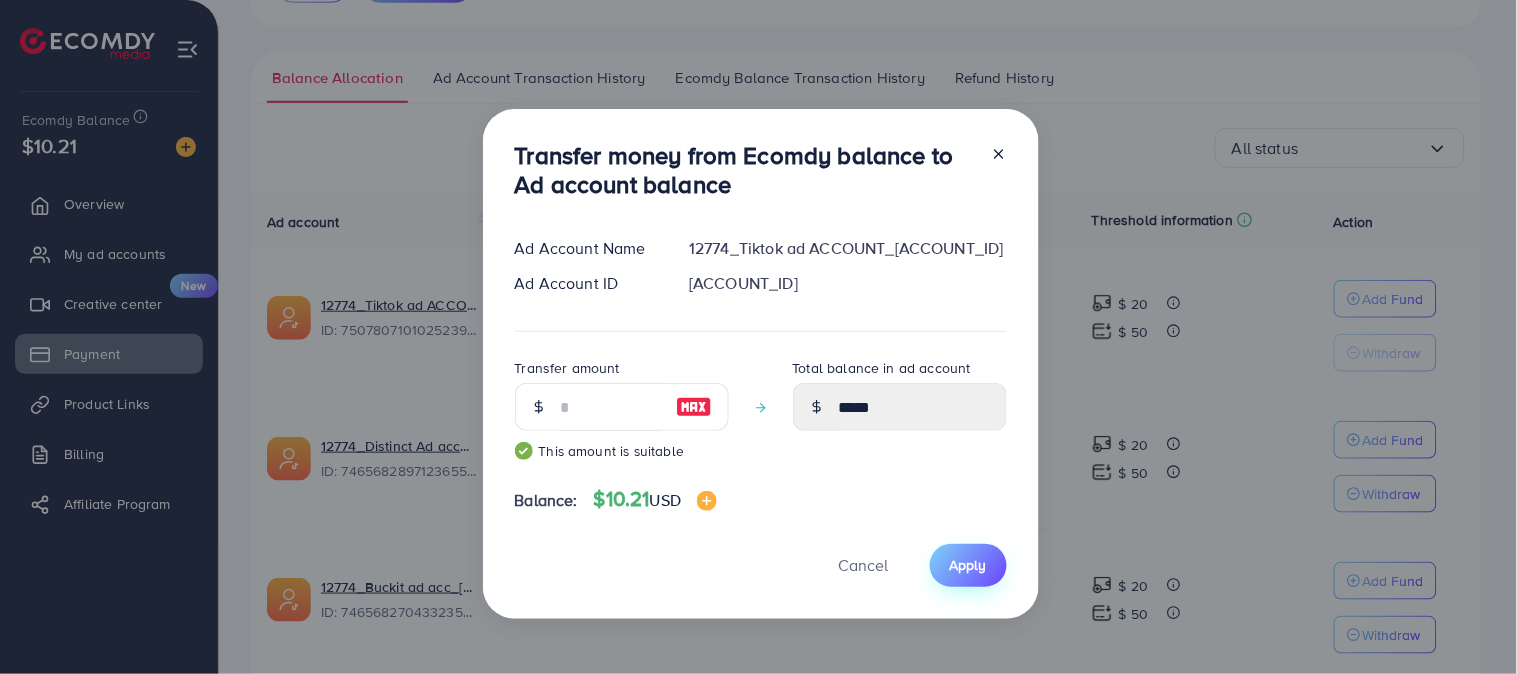 click on "Apply" at bounding box center [968, 565] 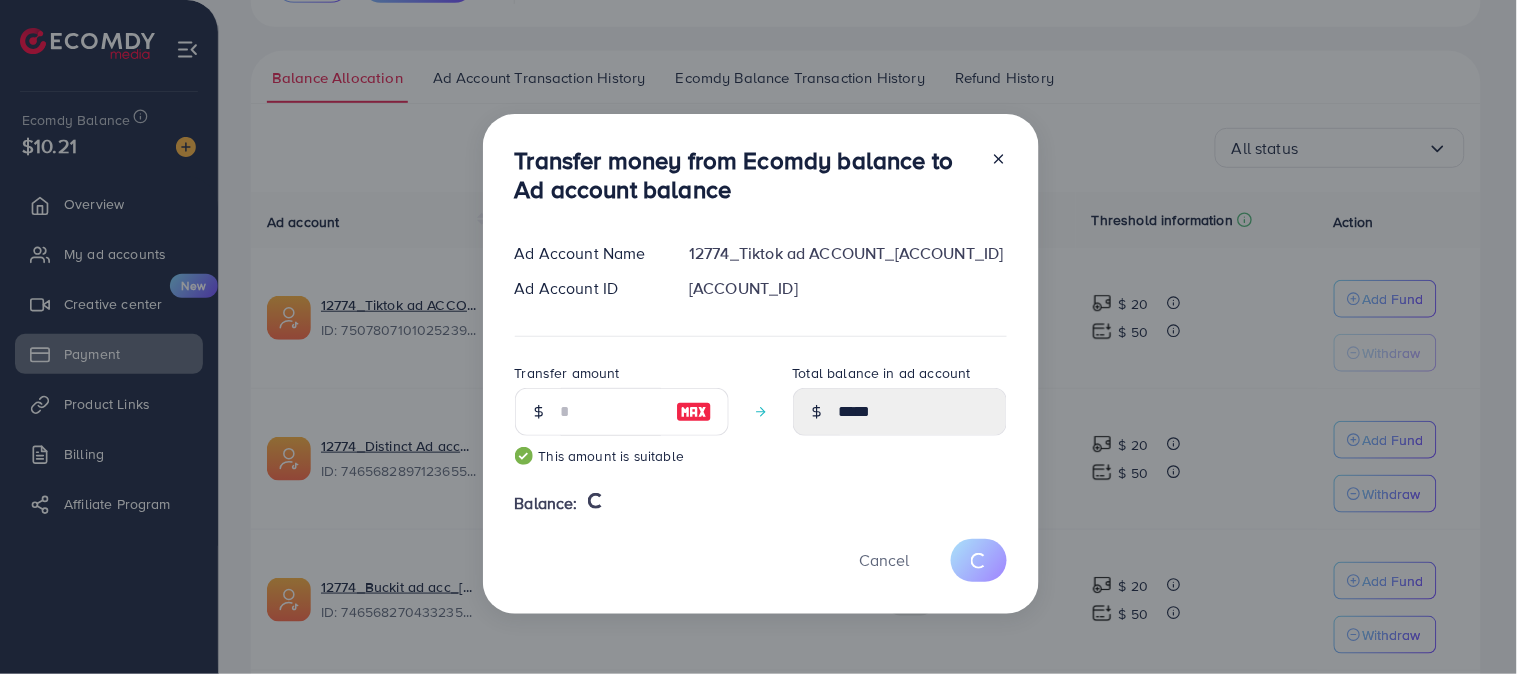 type 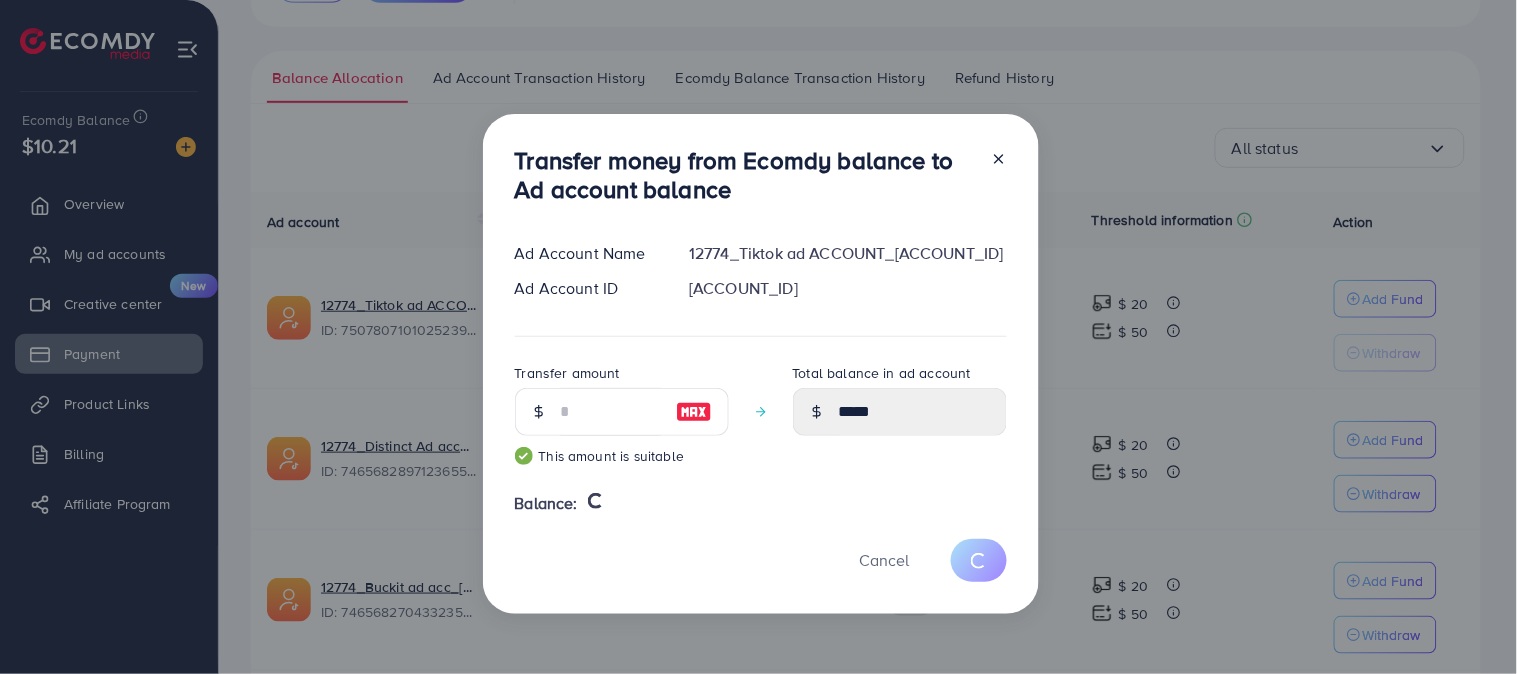 type on "*" 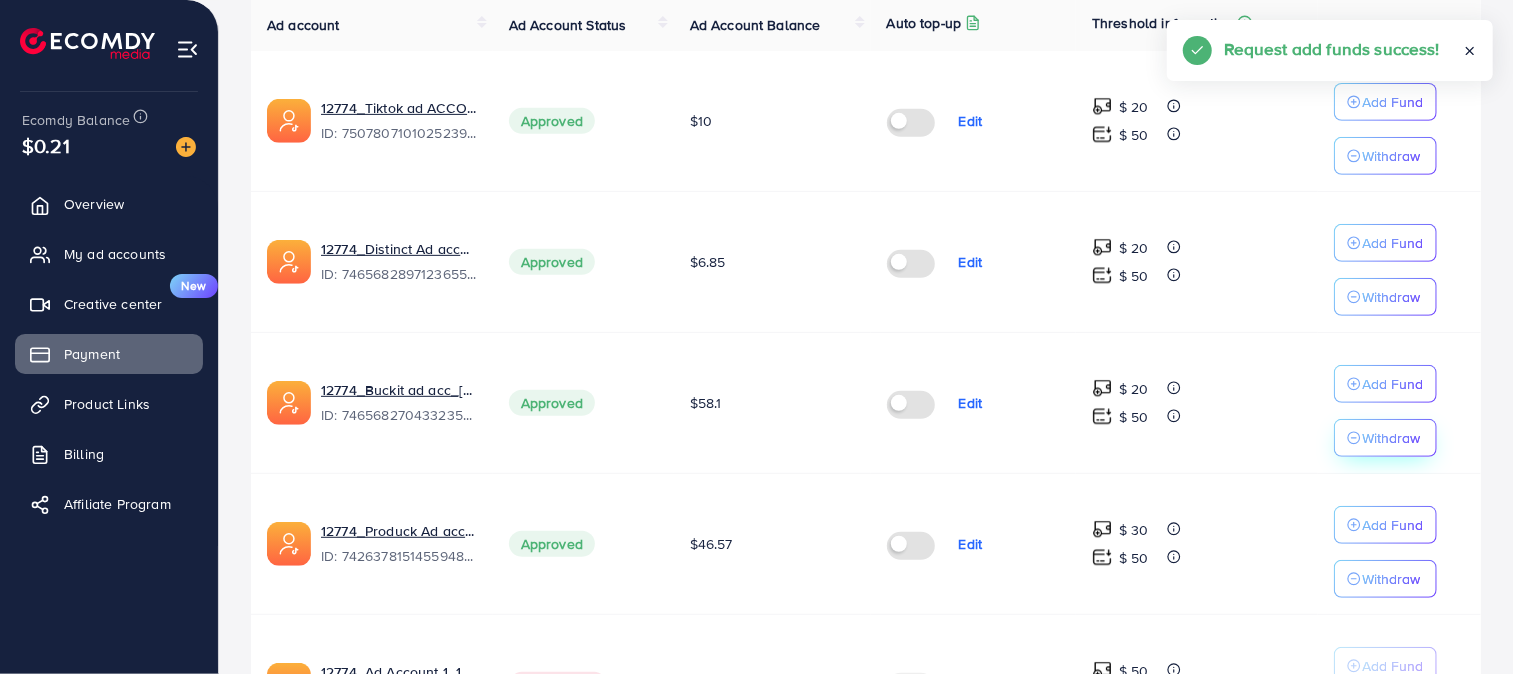 scroll, scrollTop: 458, scrollLeft: 0, axis: vertical 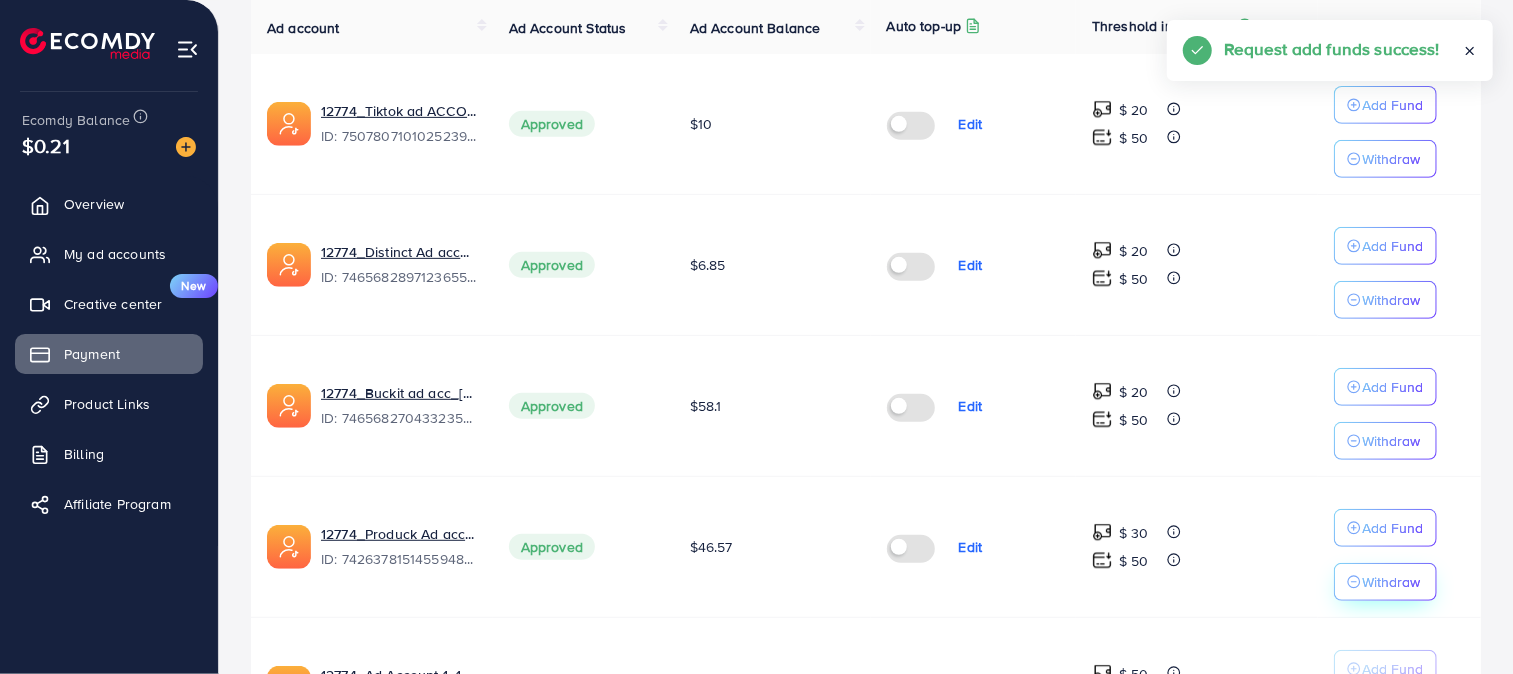 click on "Withdraw" at bounding box center [1392, 159] 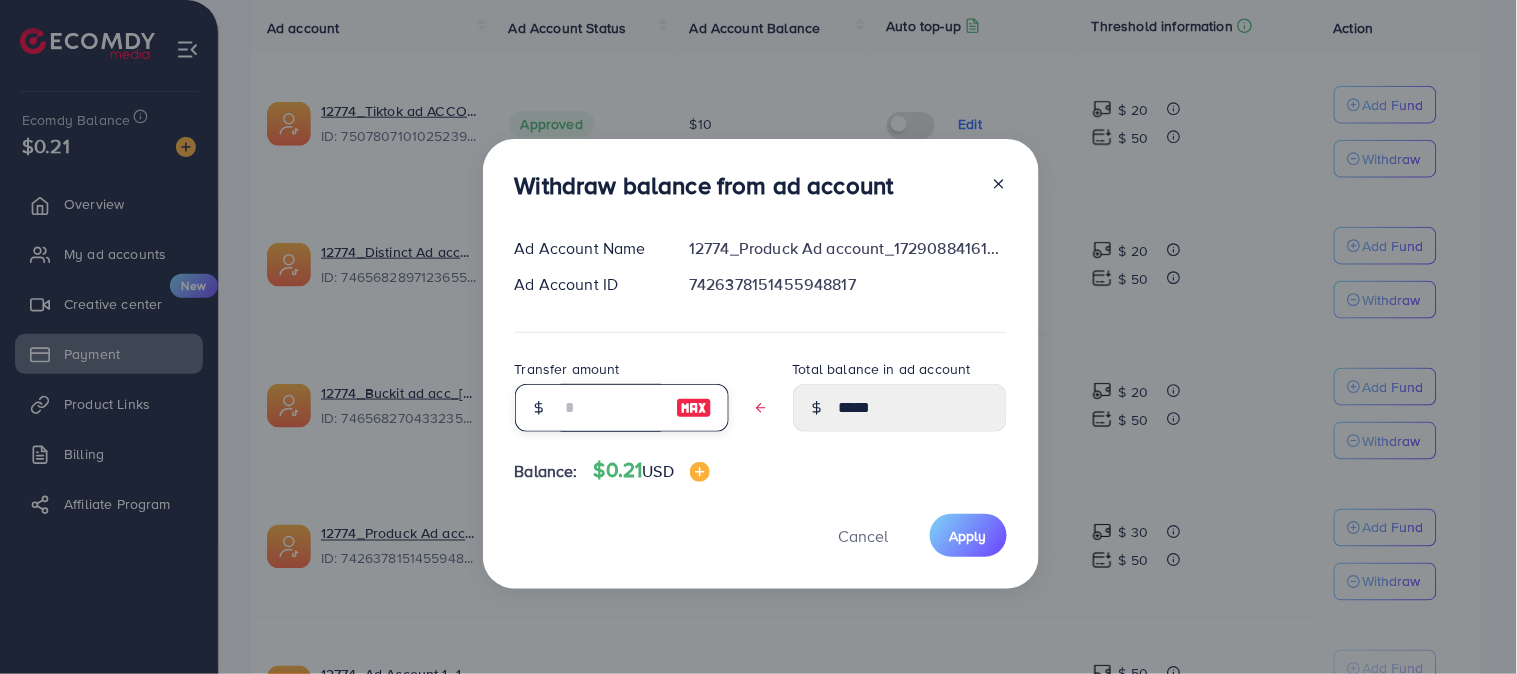 click at bounding box center (611, 408) 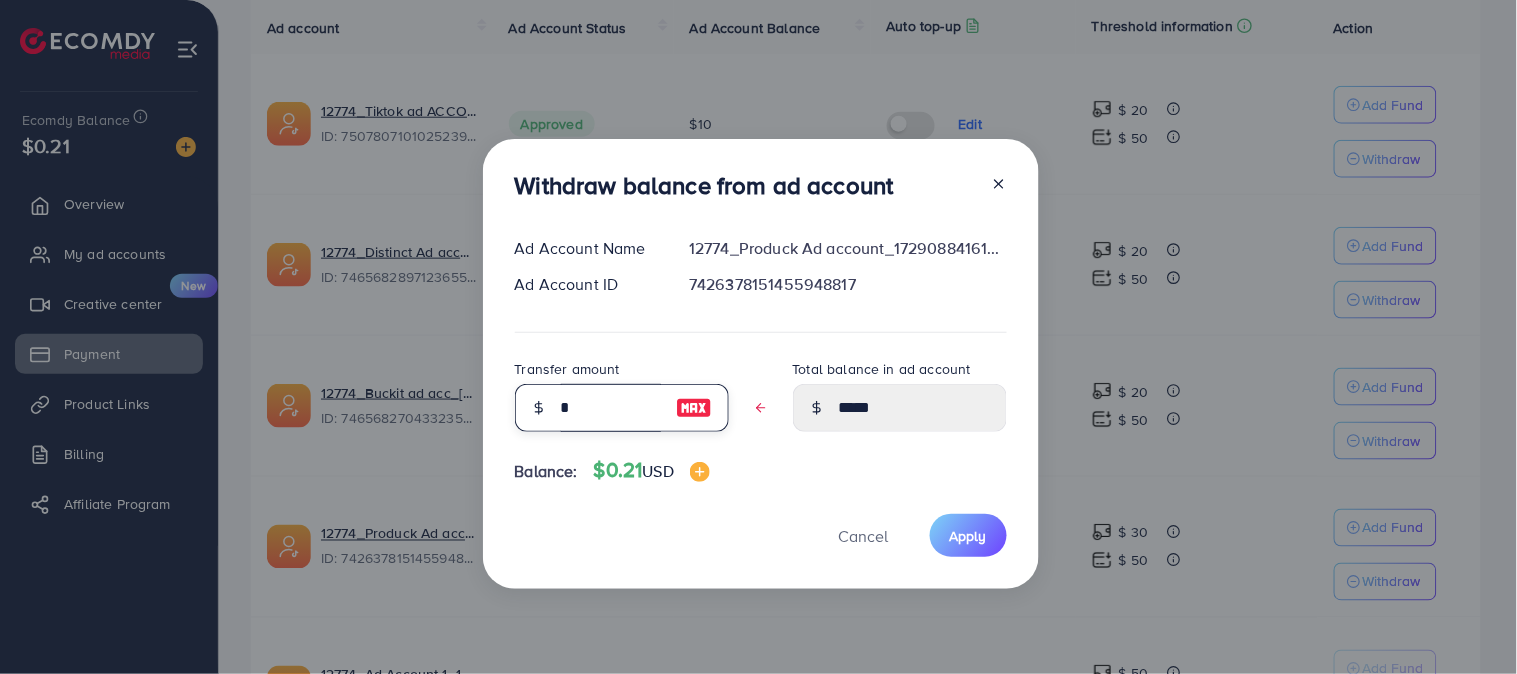 type on "*****" 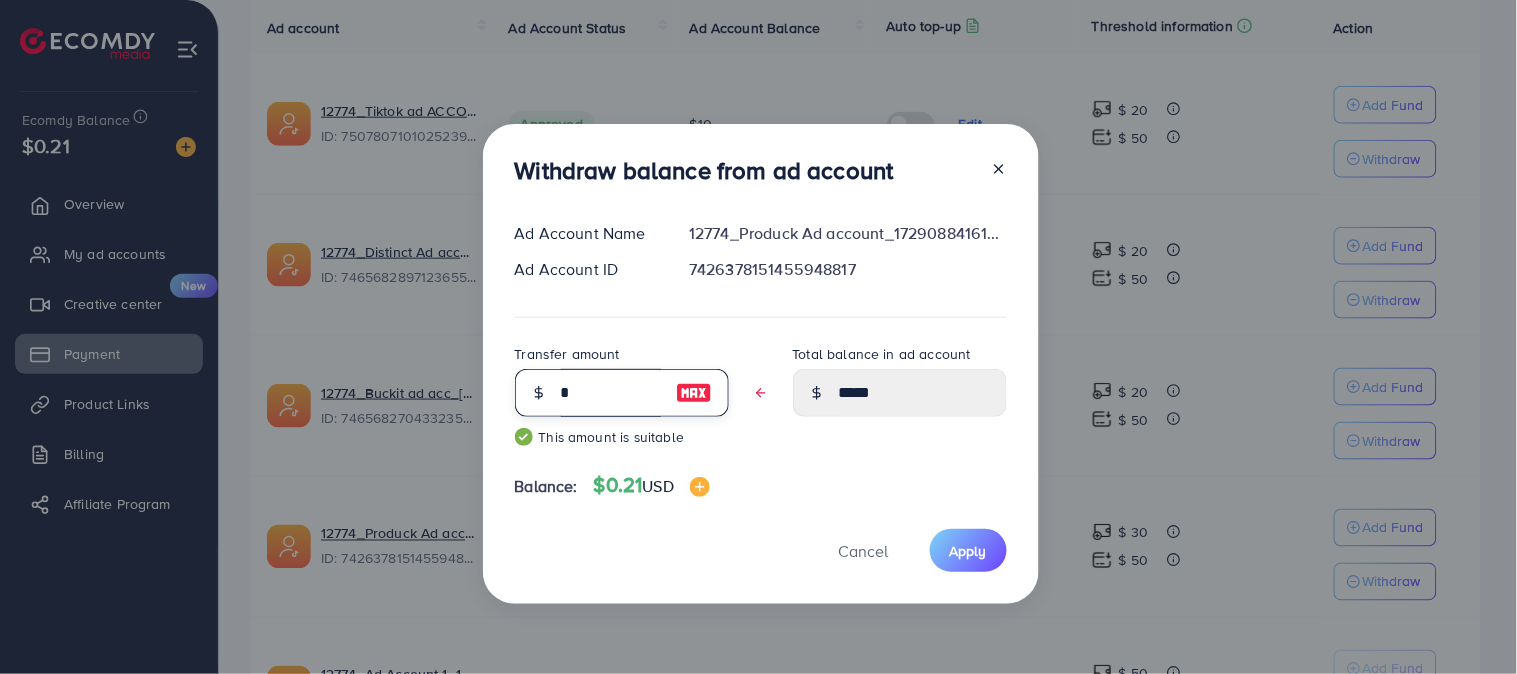 type on "**" 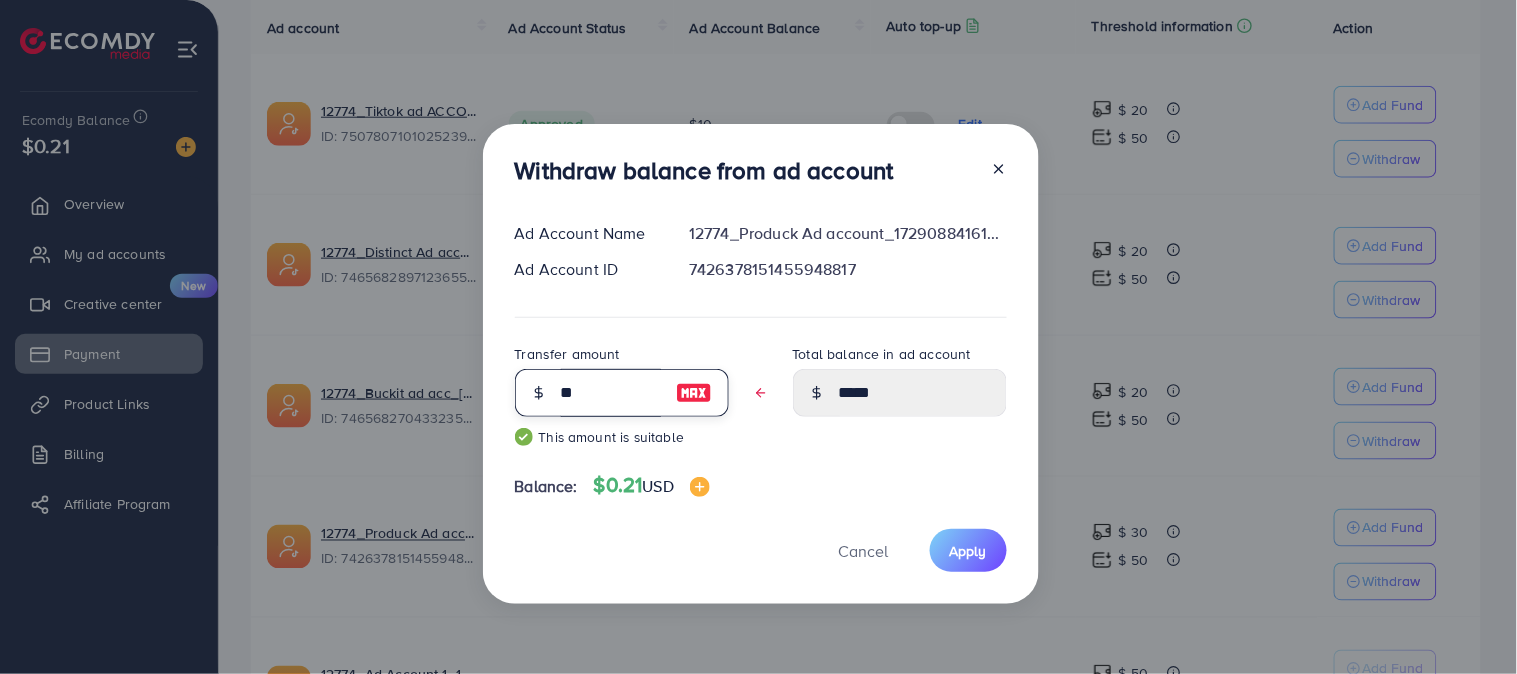 type on "*****" 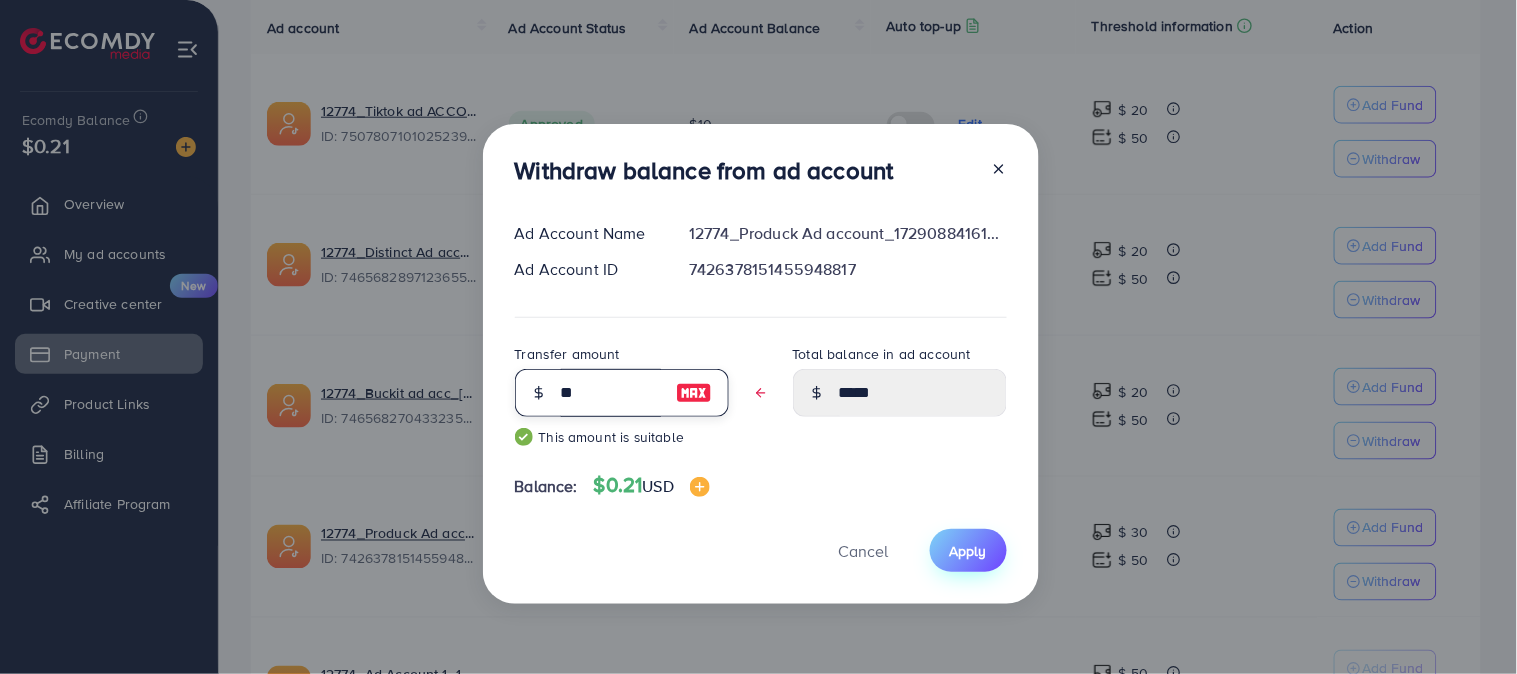 type on "**" 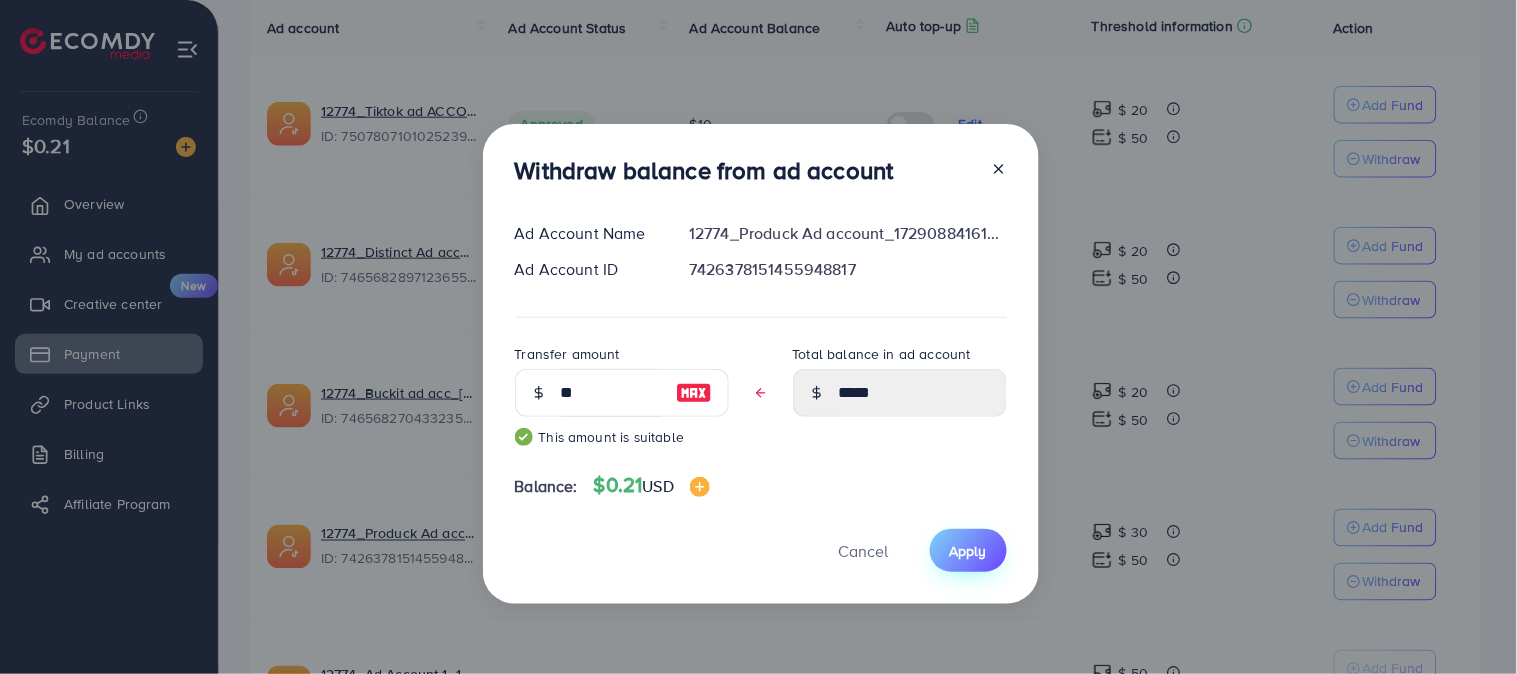 click on "Apply" at bounding box center [968, 551] 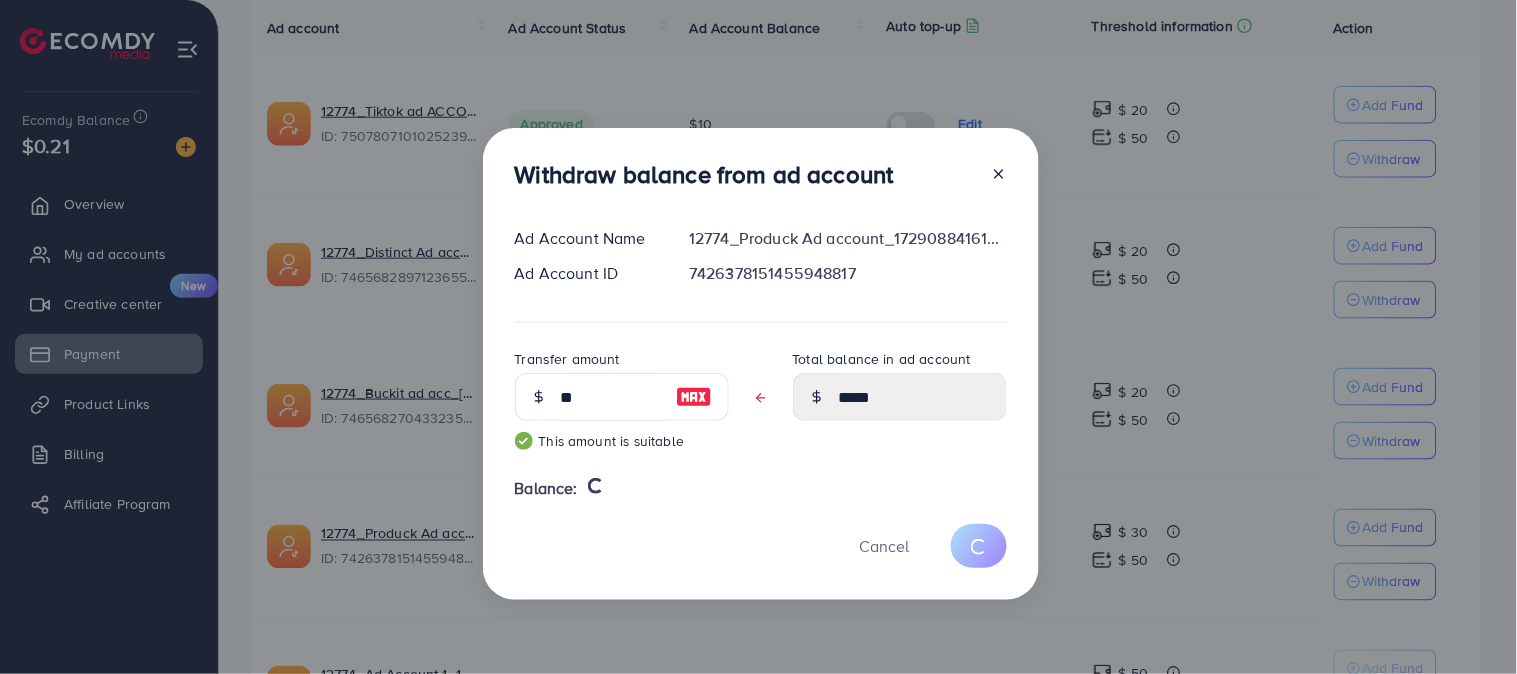type 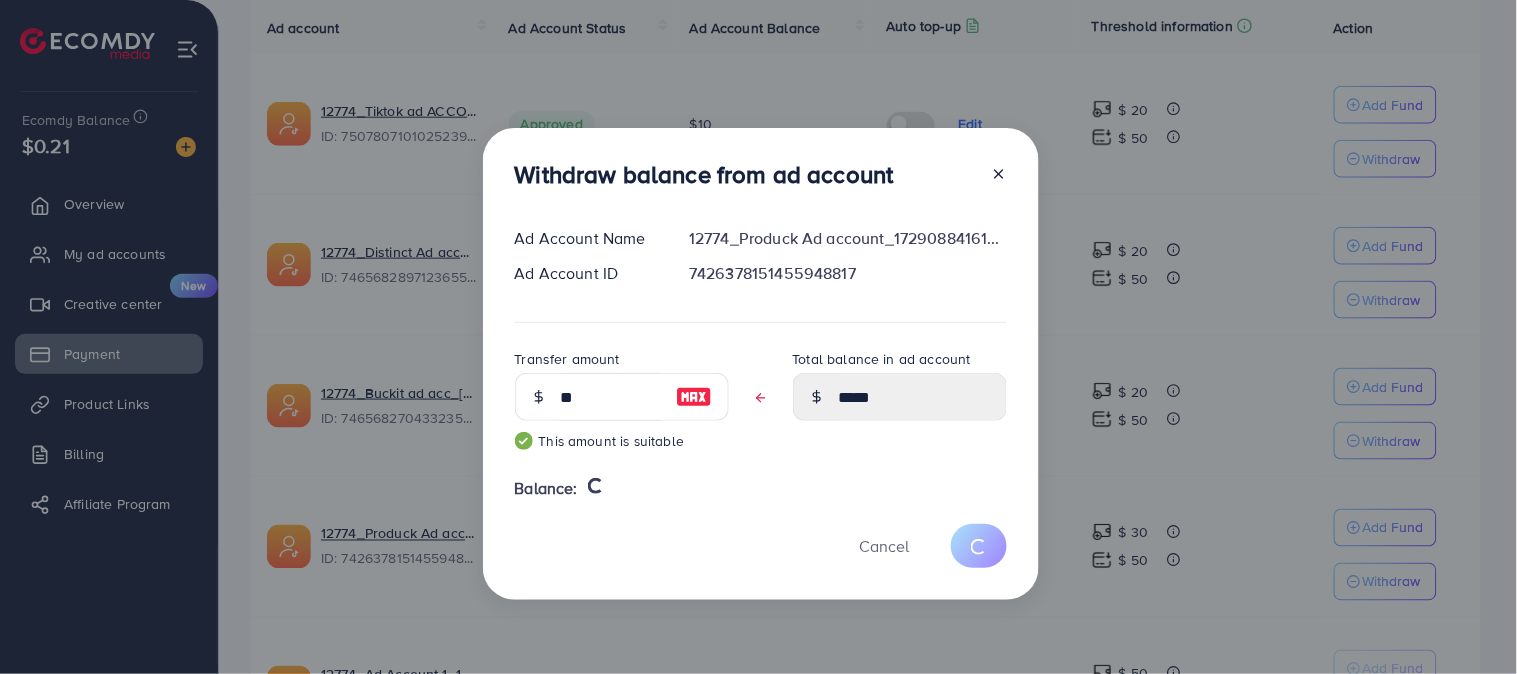 type on "*****" 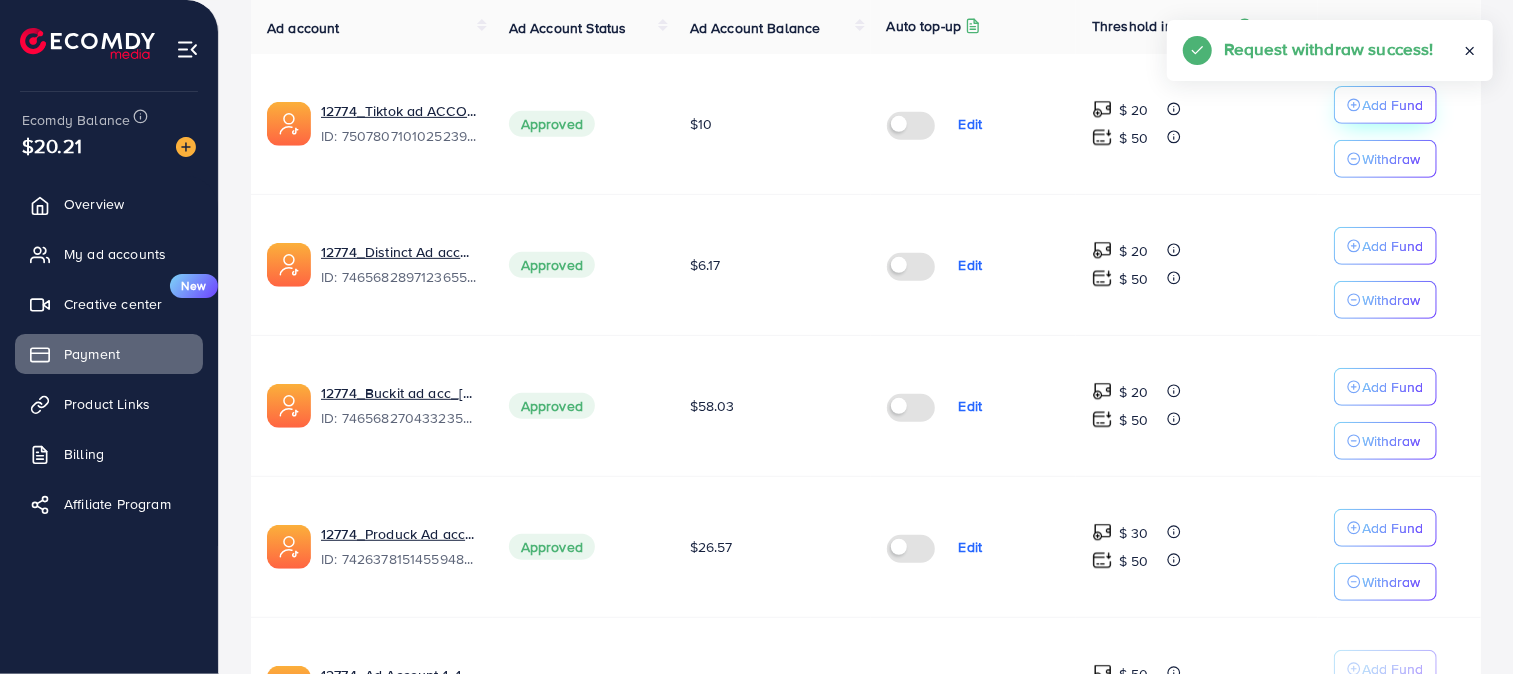 scroll, scrollTop: 453, scrollLeft: 0, axis: vertical 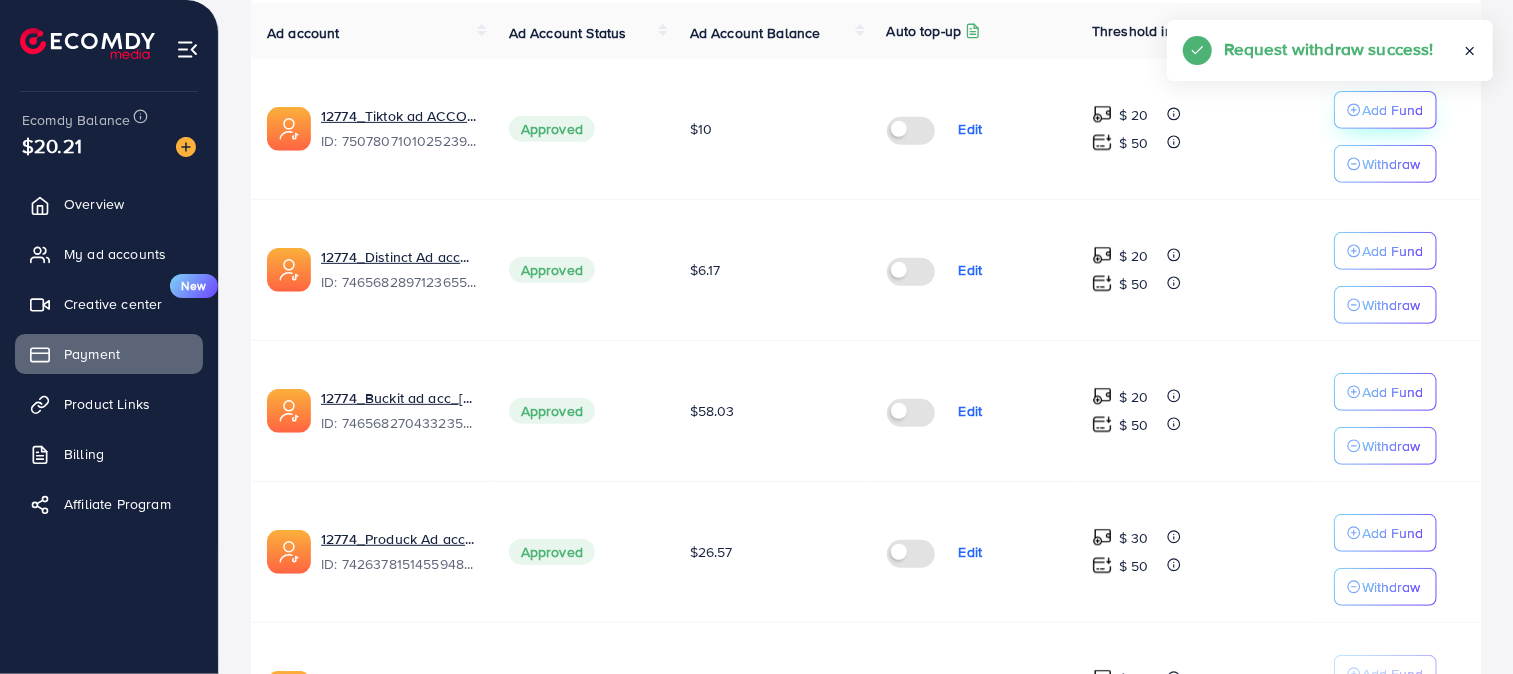 click on "Add Fund" at bounding box center [1393, 110] 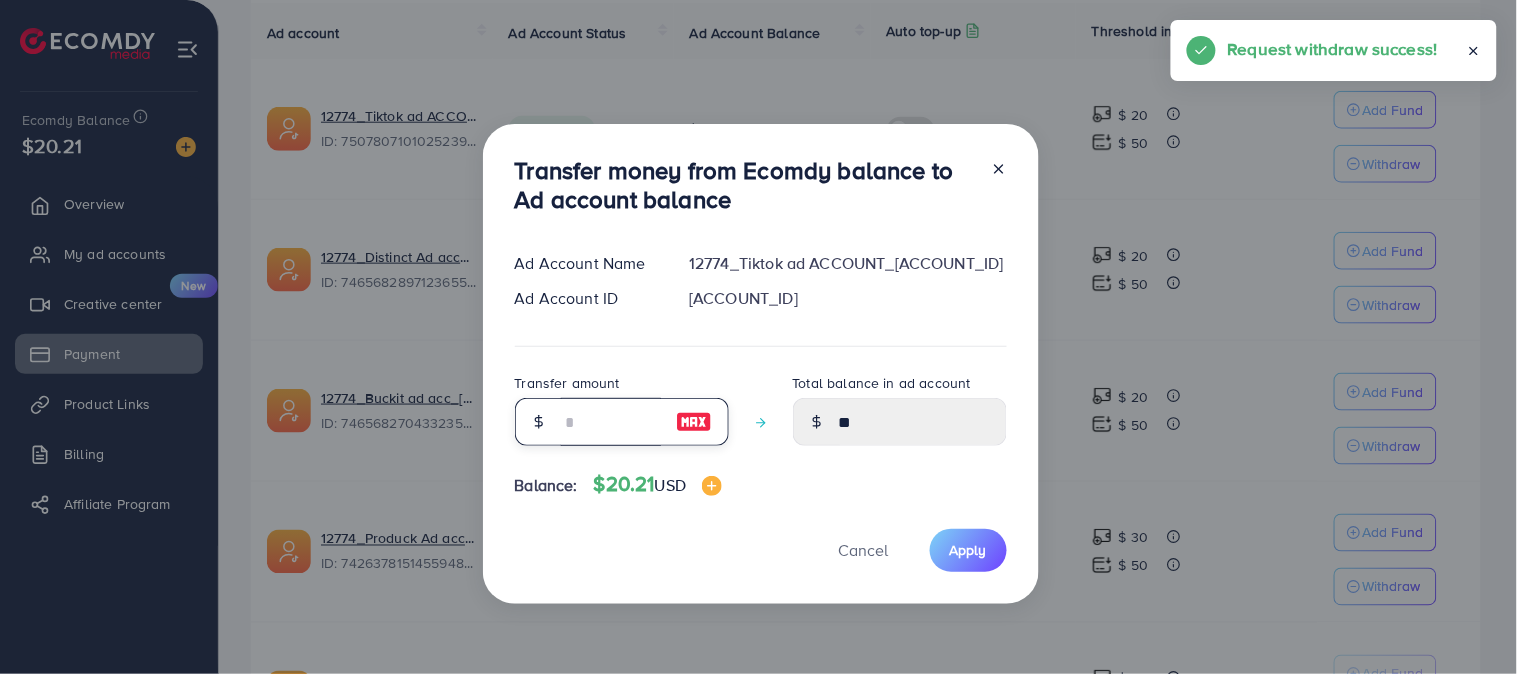 click at bounding box center [611, 422] 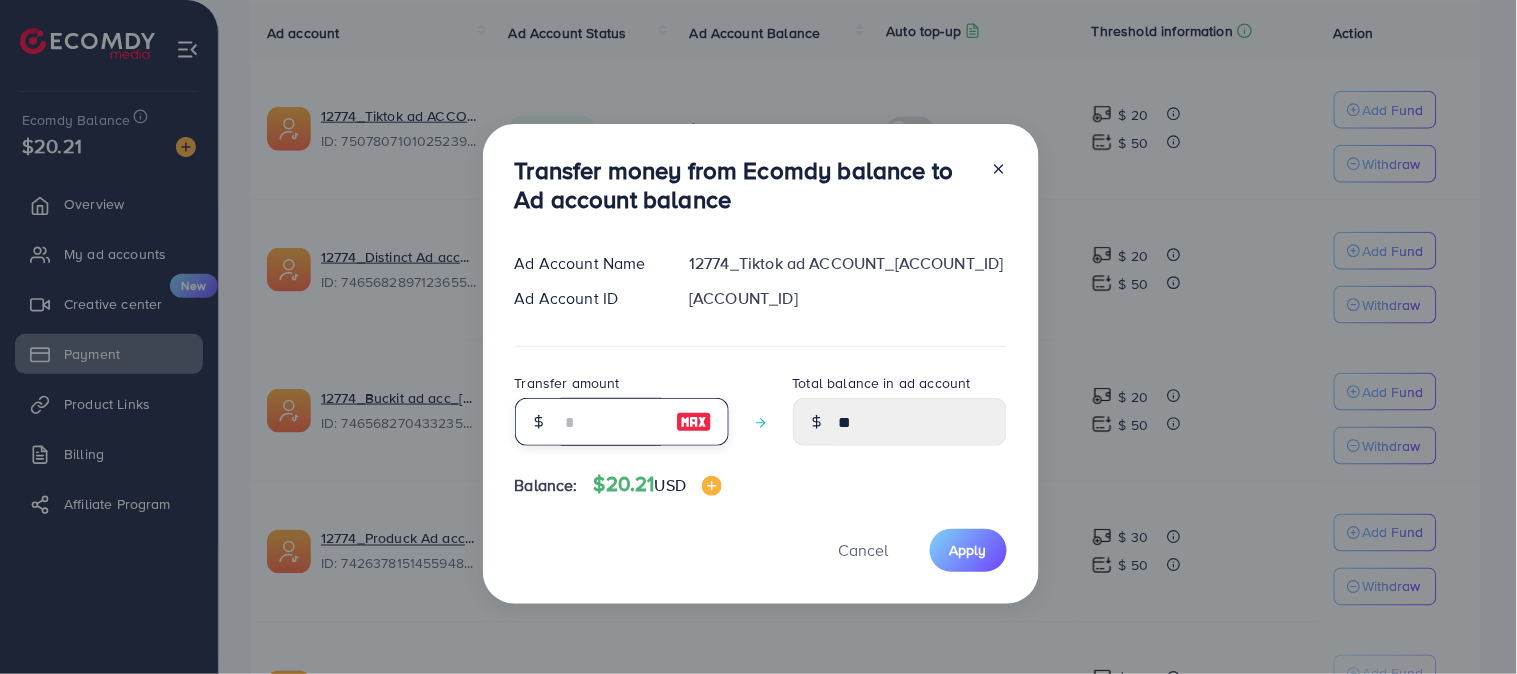 type on "*" 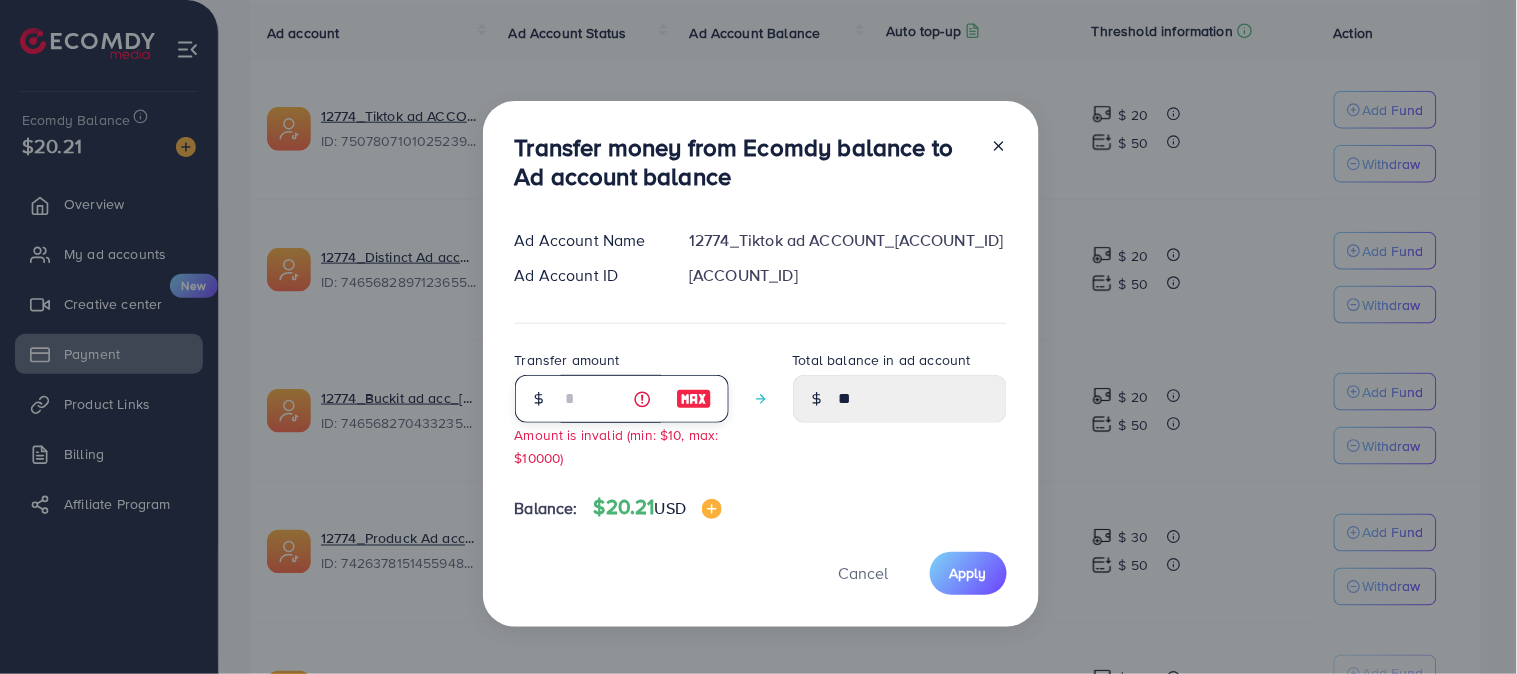 type on "*****" 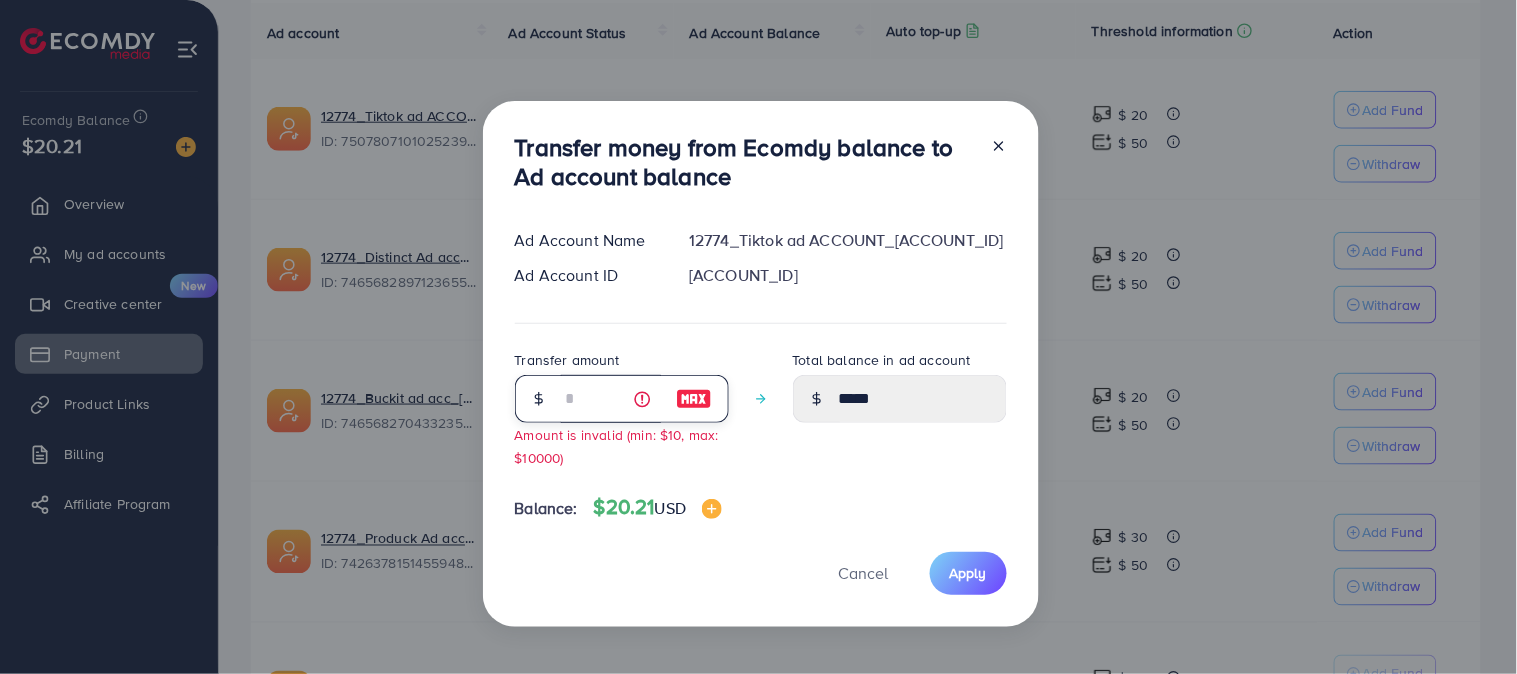 type on "**" 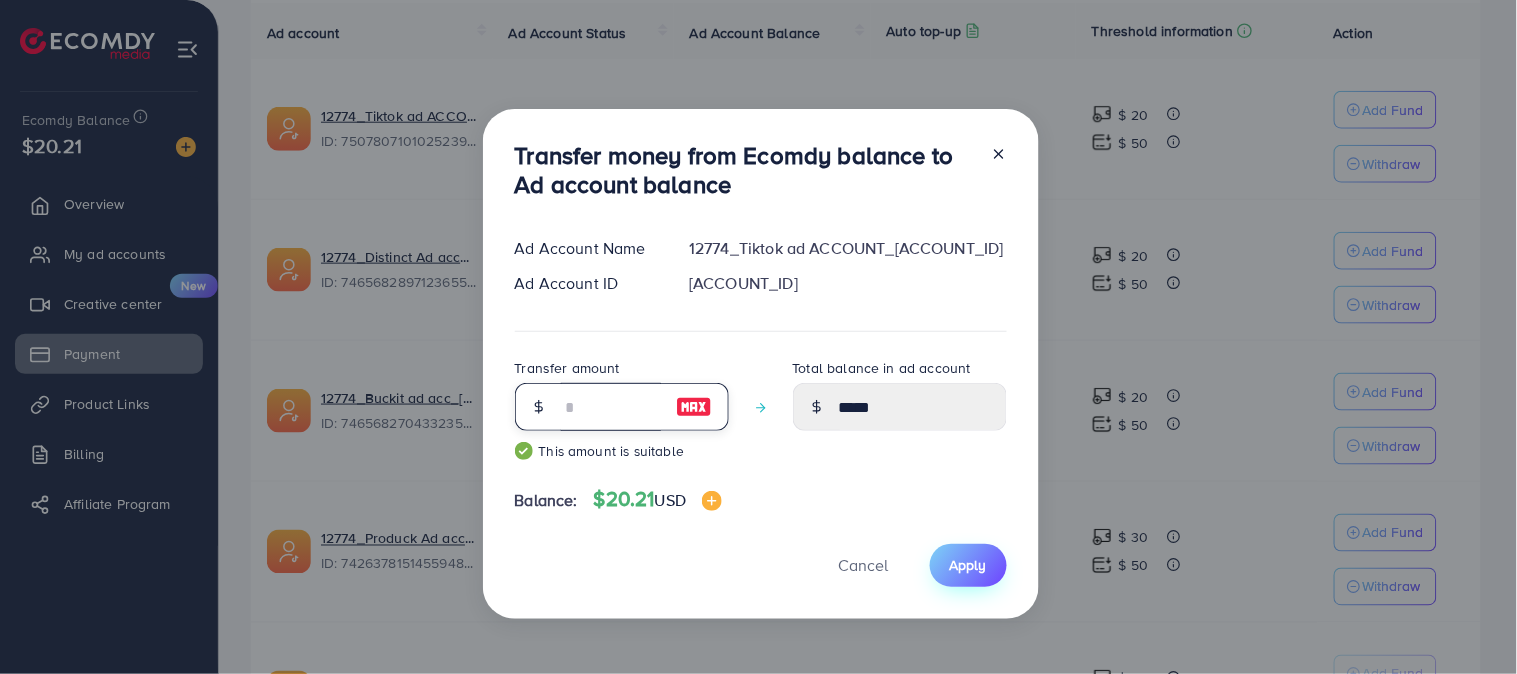 type on "**" 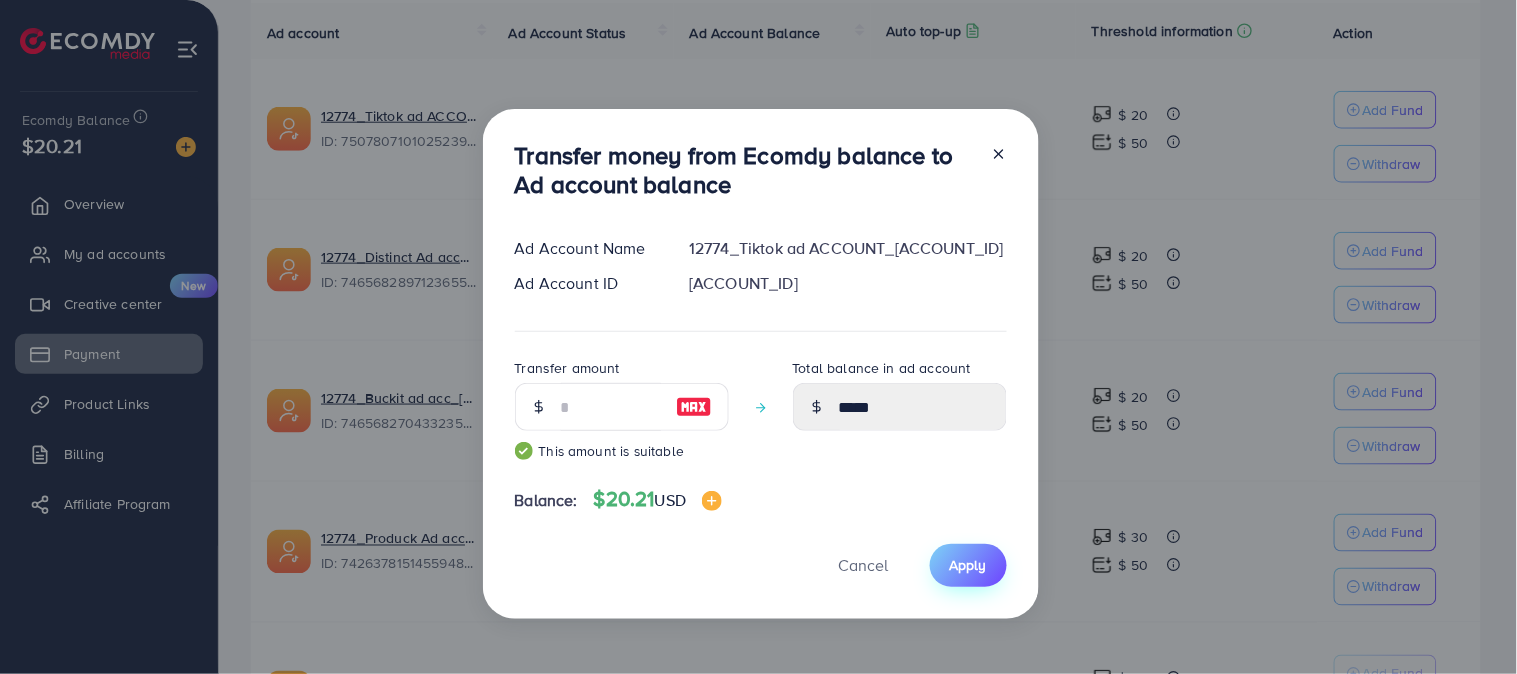 click on "Apply" at bounding box center [968, 565] 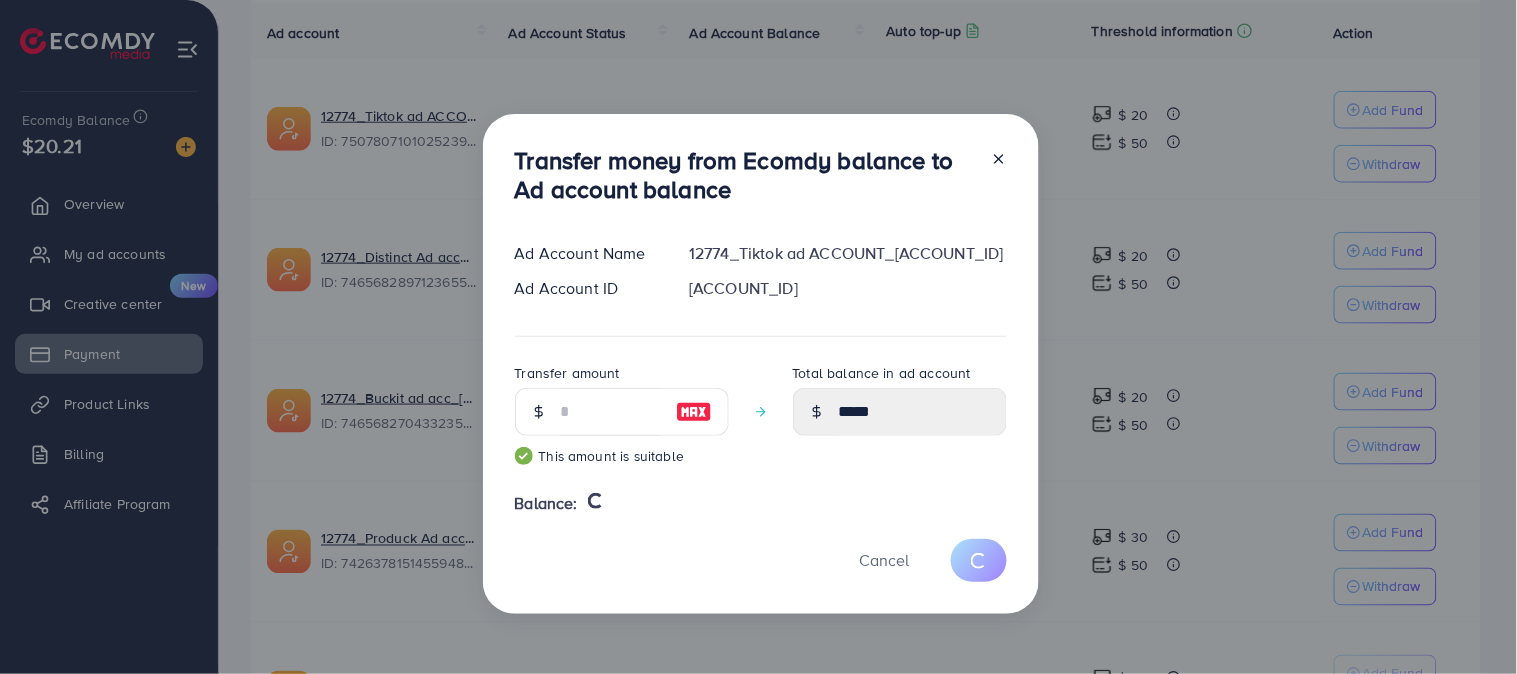 type 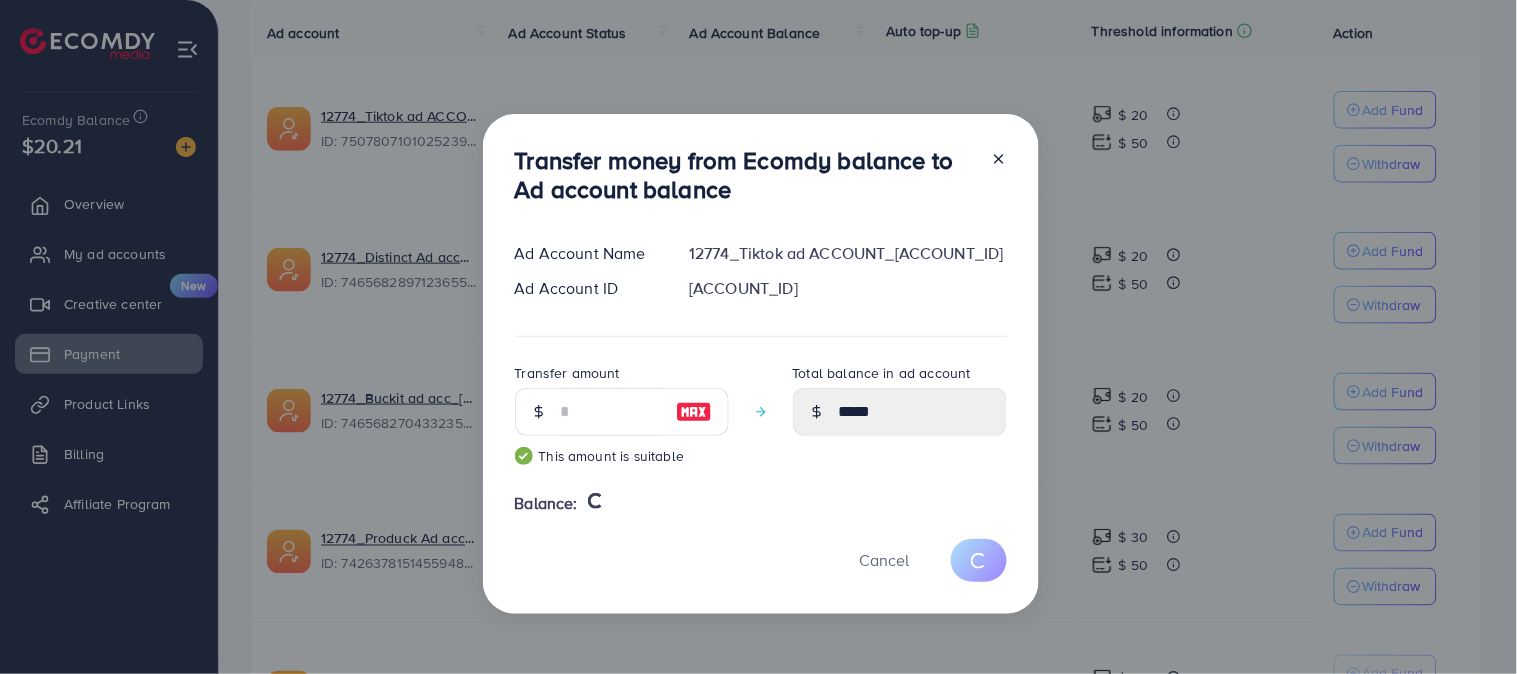 type on "**" 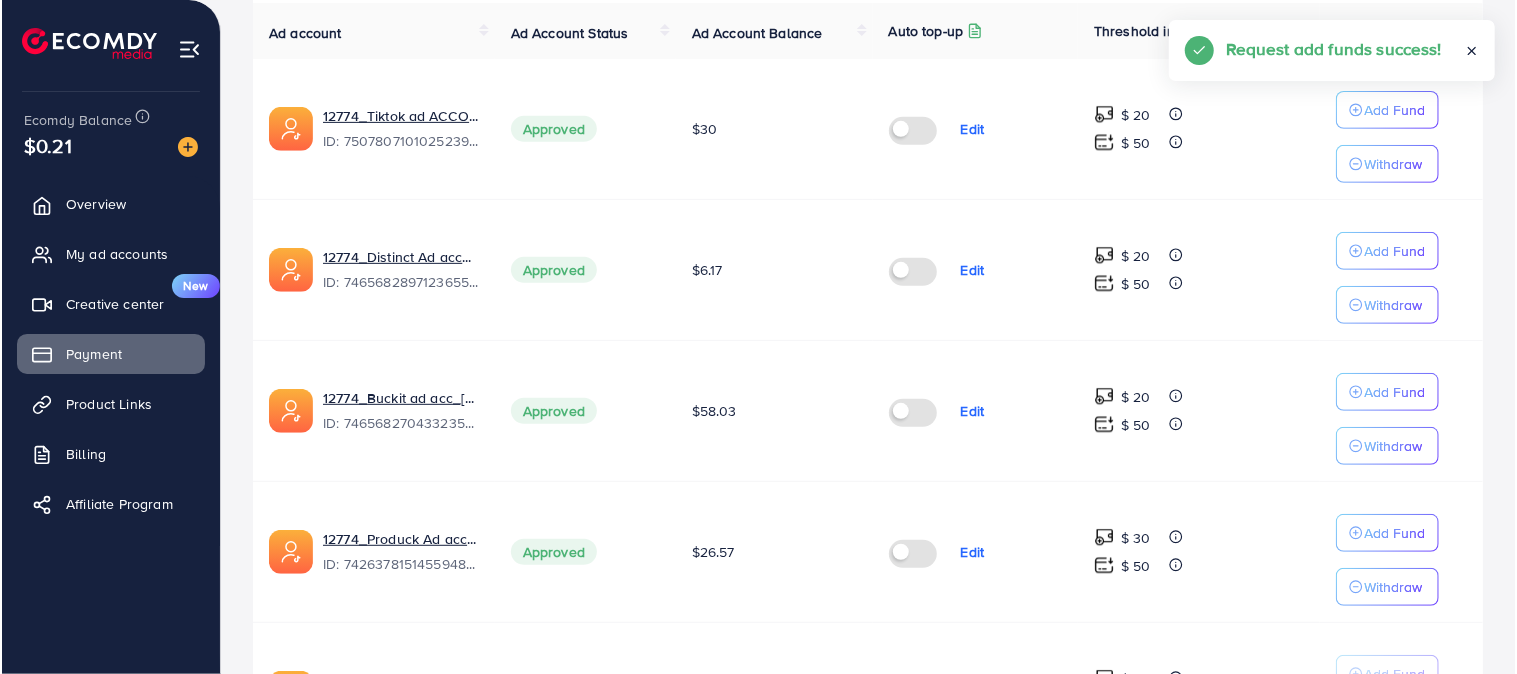 scroll, scrollTop: 447, scrollLeft: 0, axis: vertical 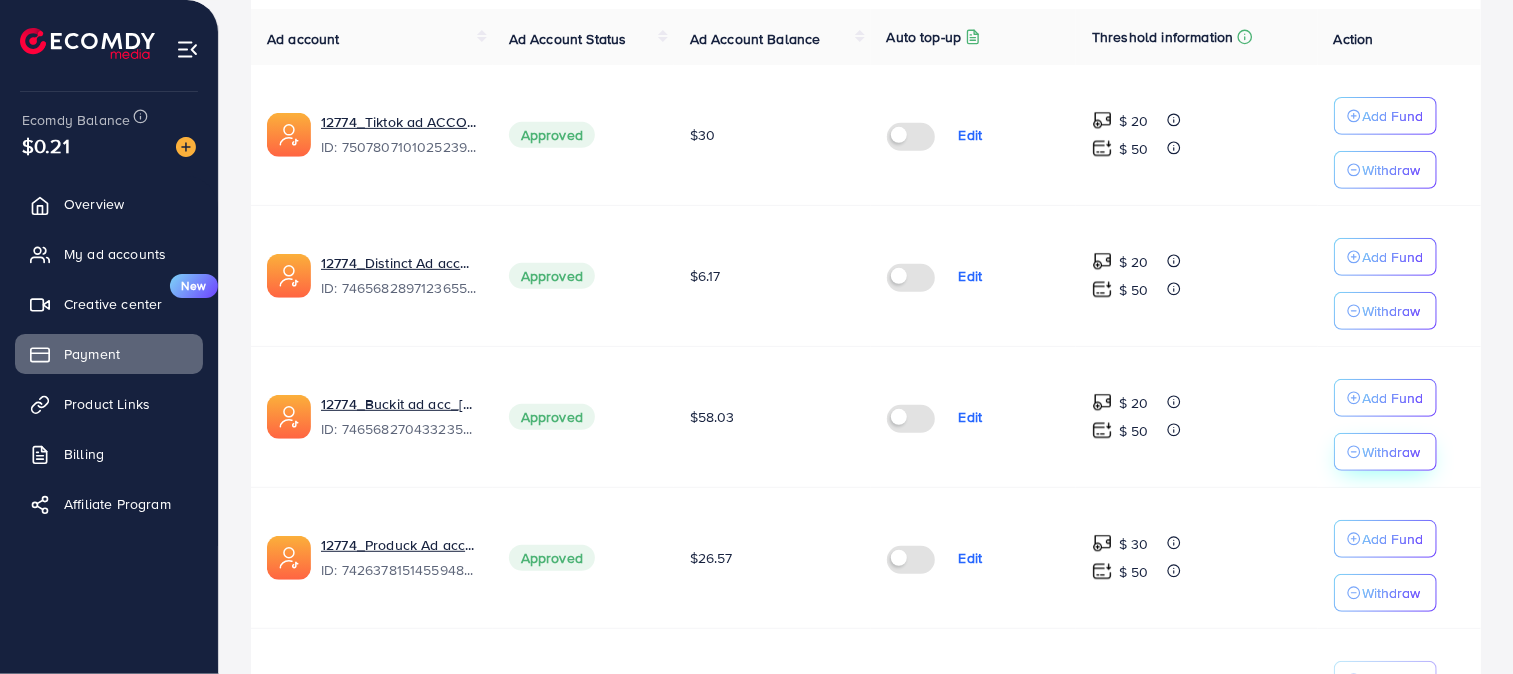 click on "Withdraw" at bounding box center [1392, 170] 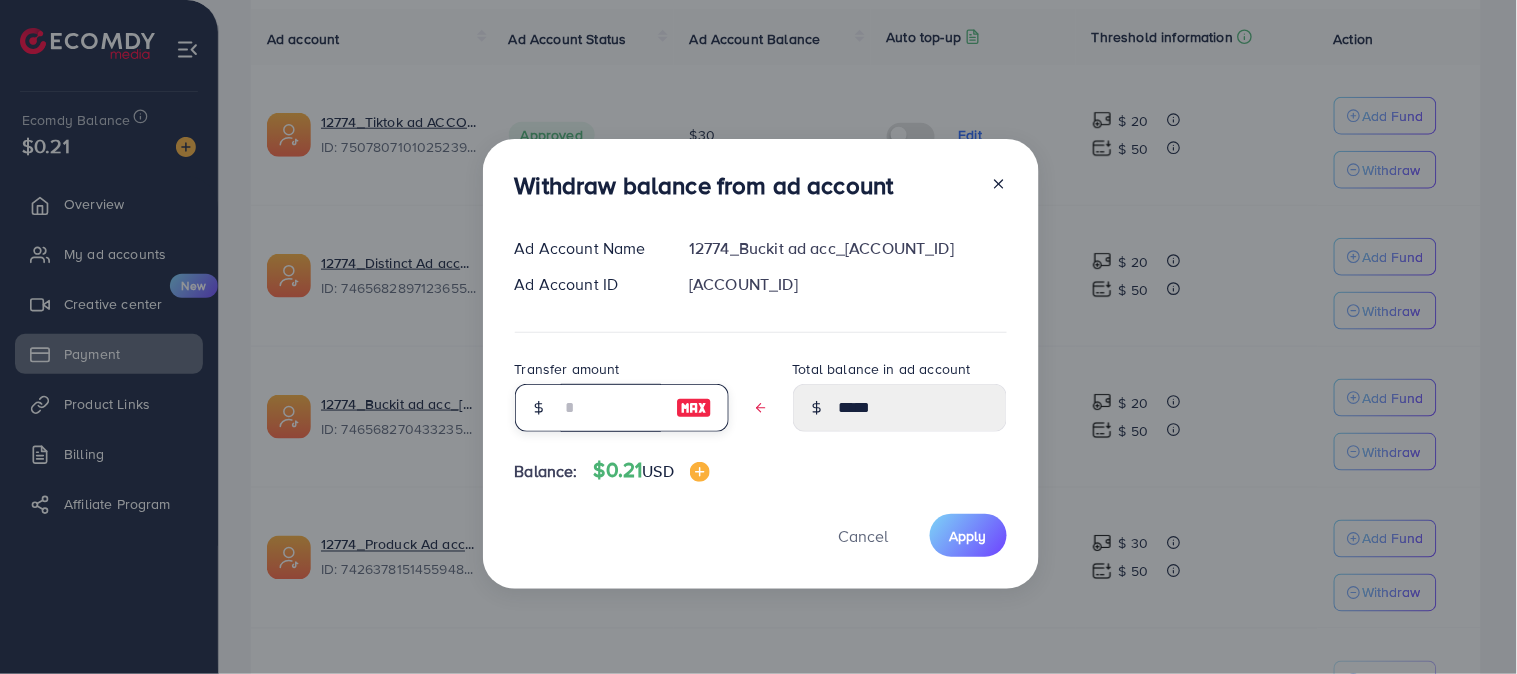 click at bounding box center (611, 408) 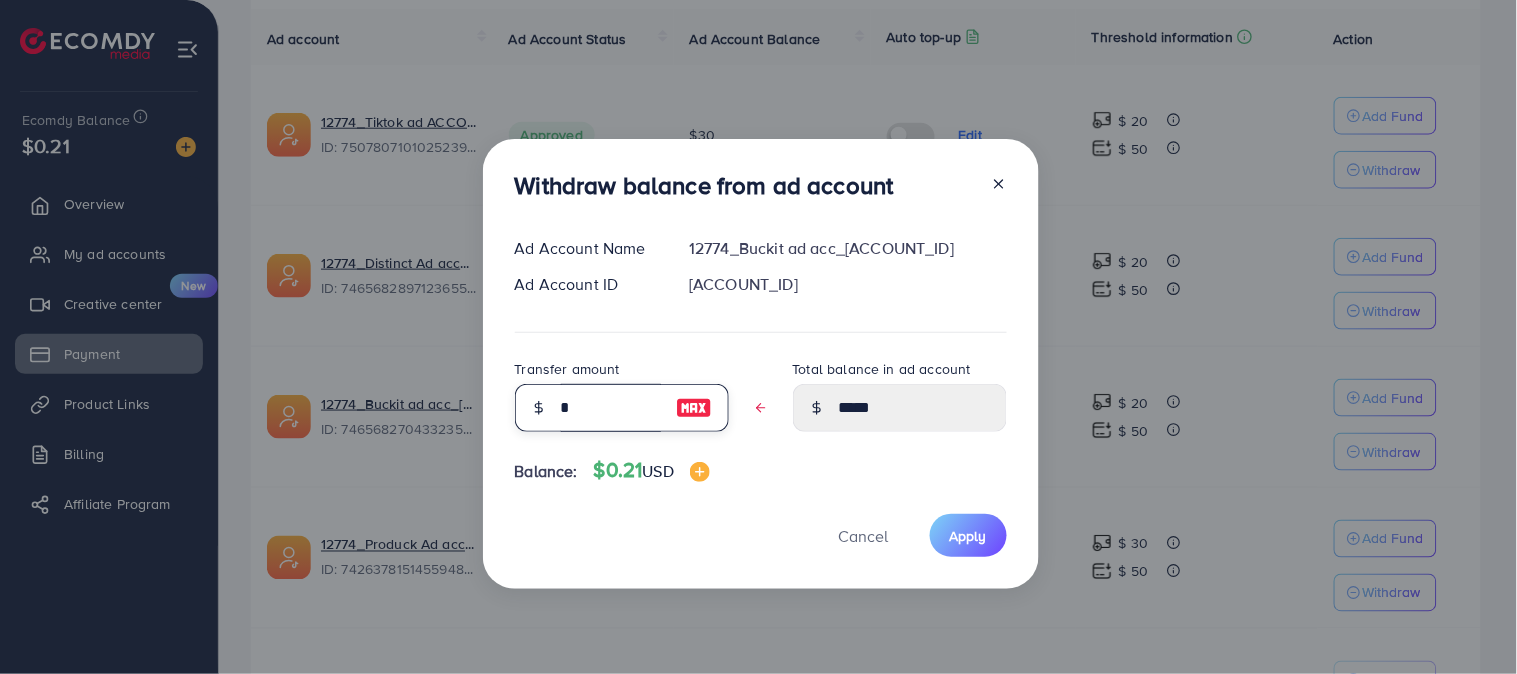 type on "*****" 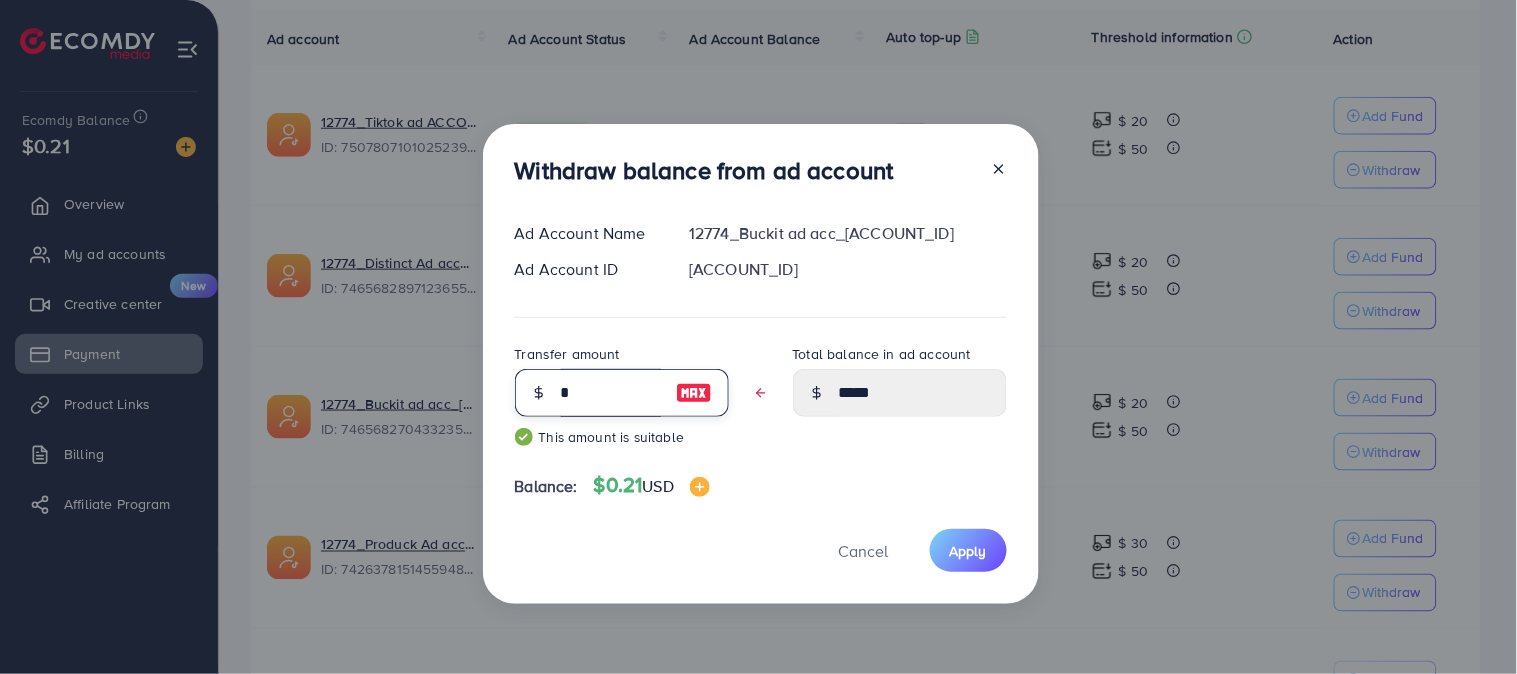 type on "**" 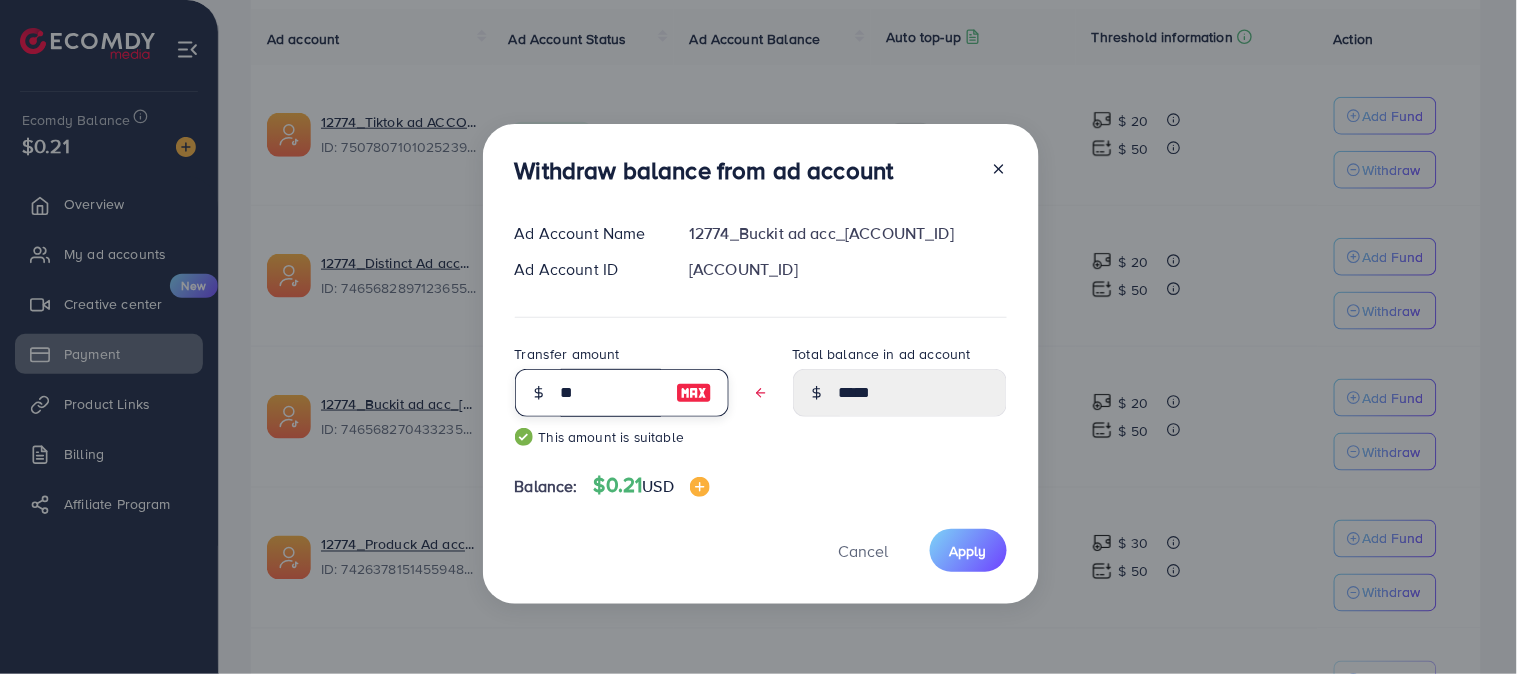 type on "*****" 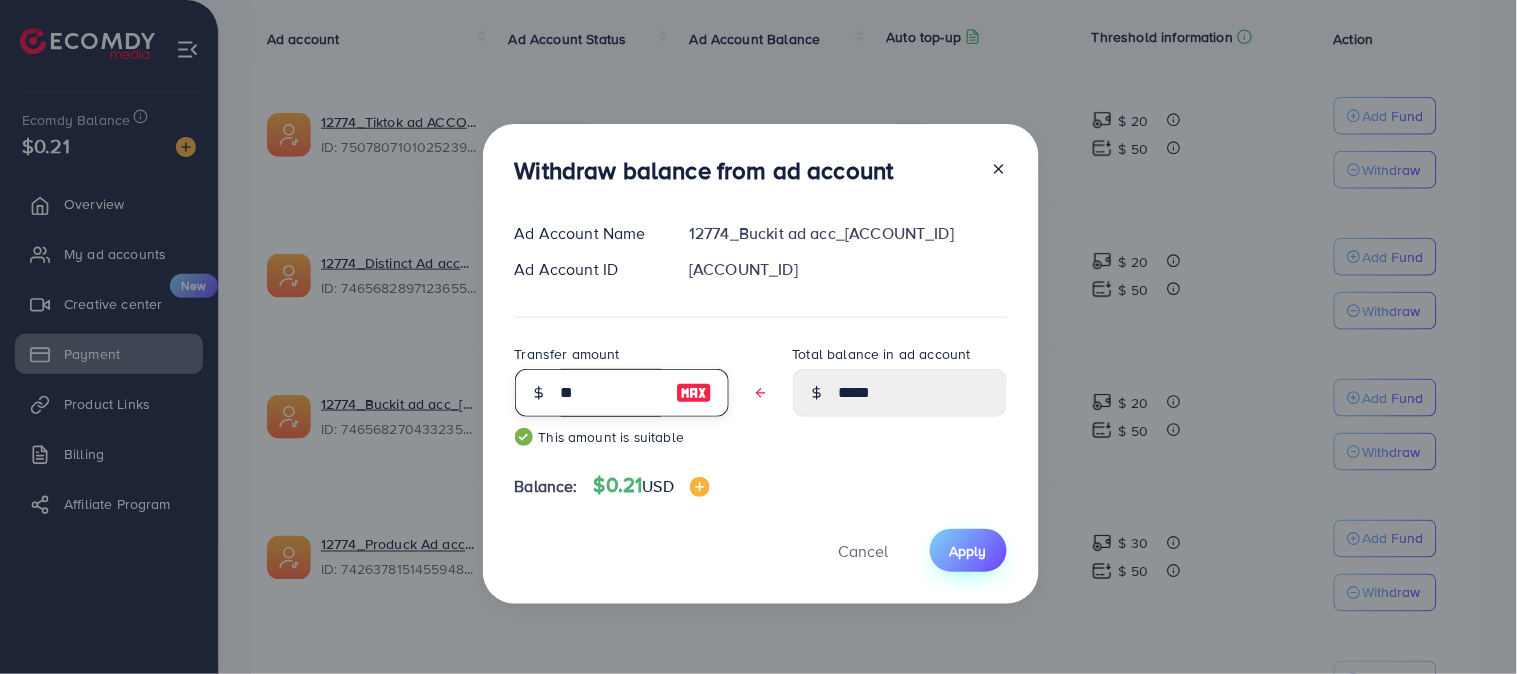 type on "**" 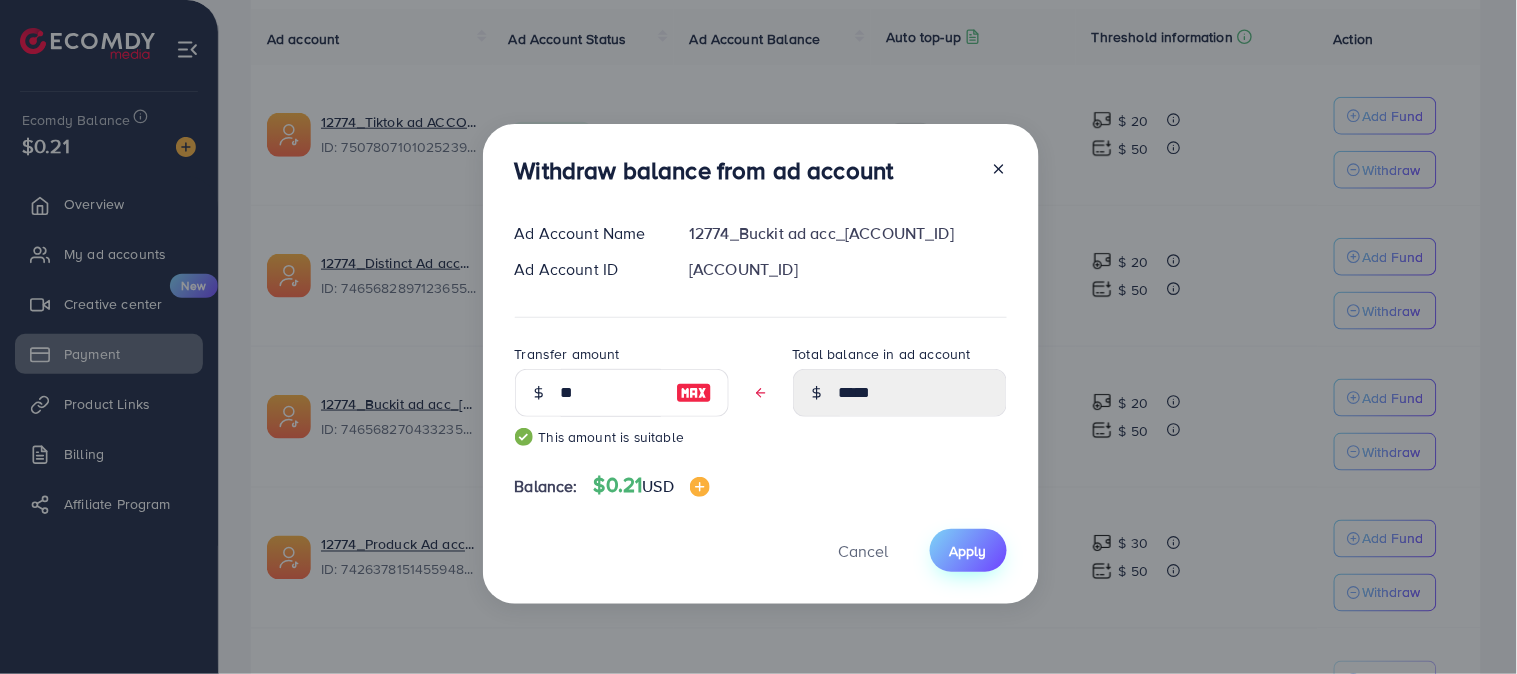 click on "Apply" at bounding box center [968, 551] 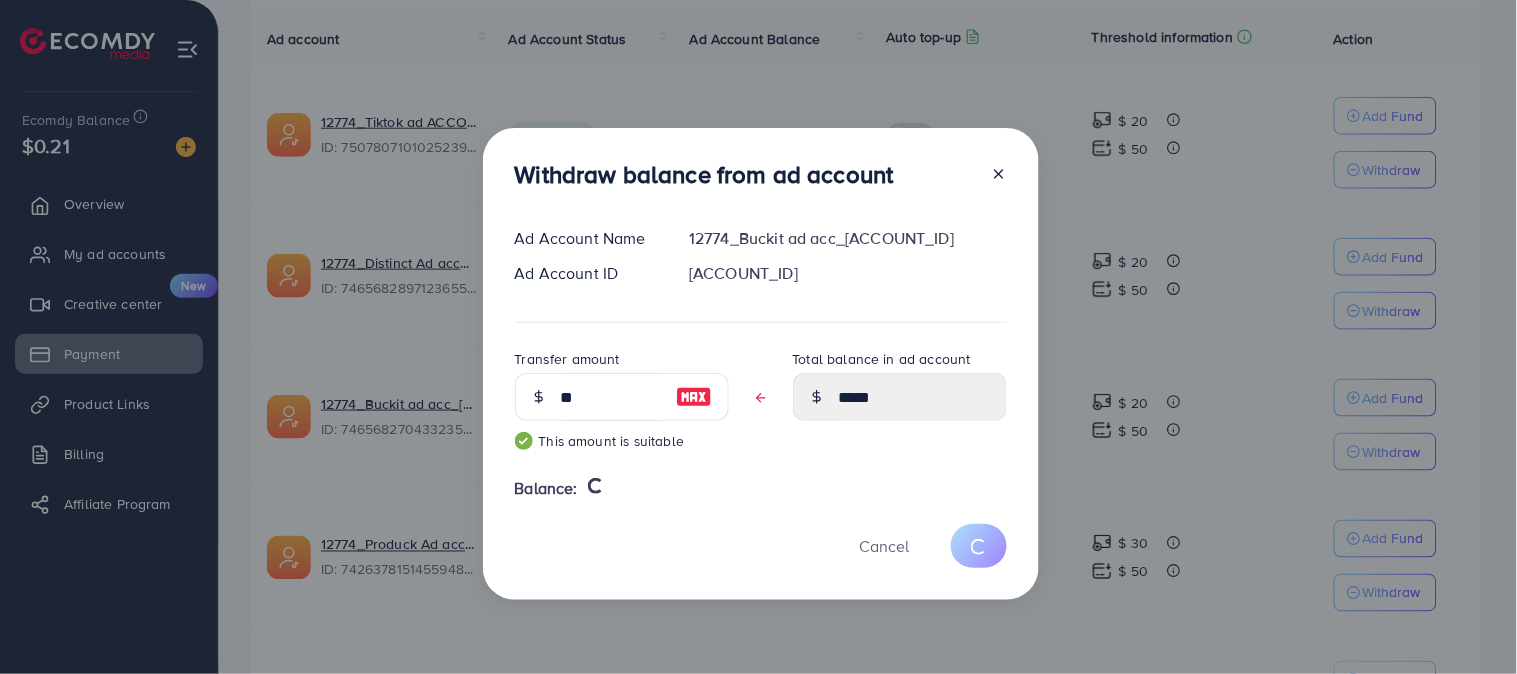type 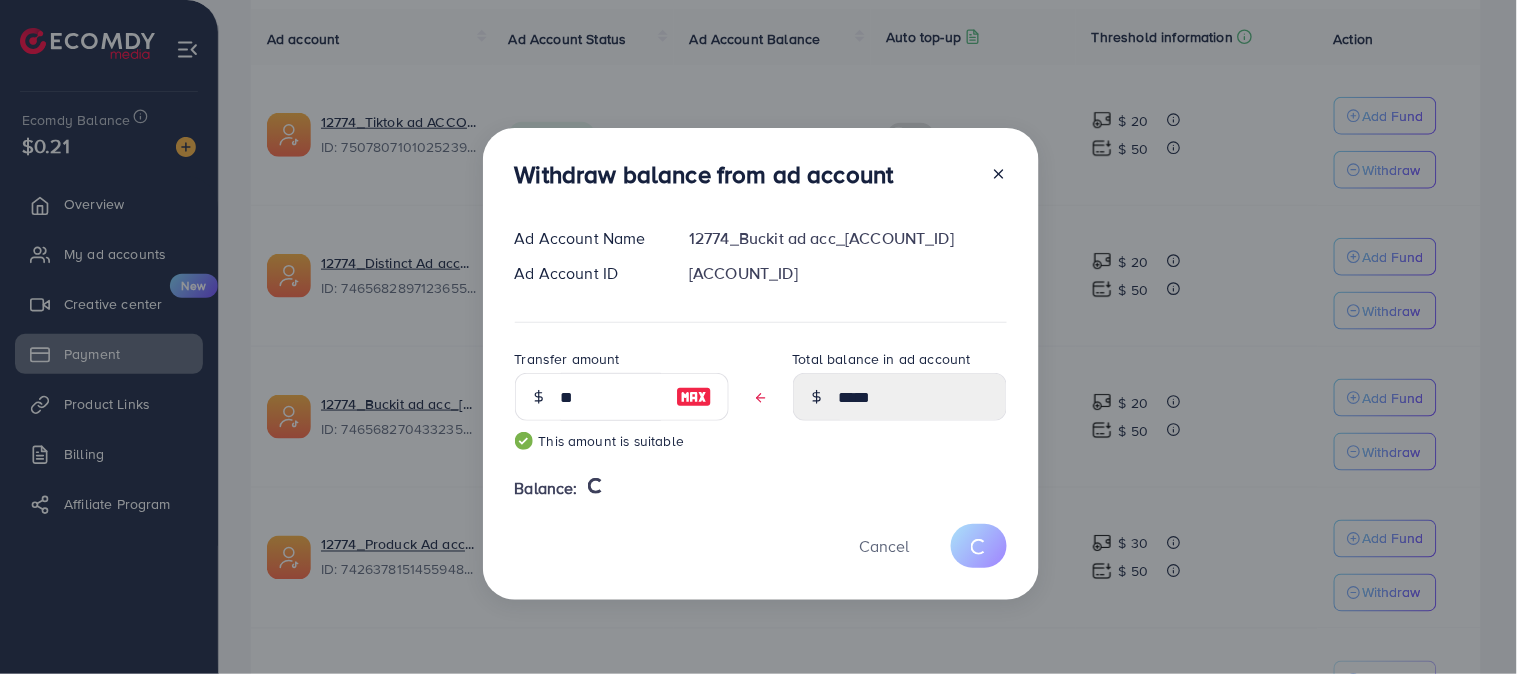 type on "*****" 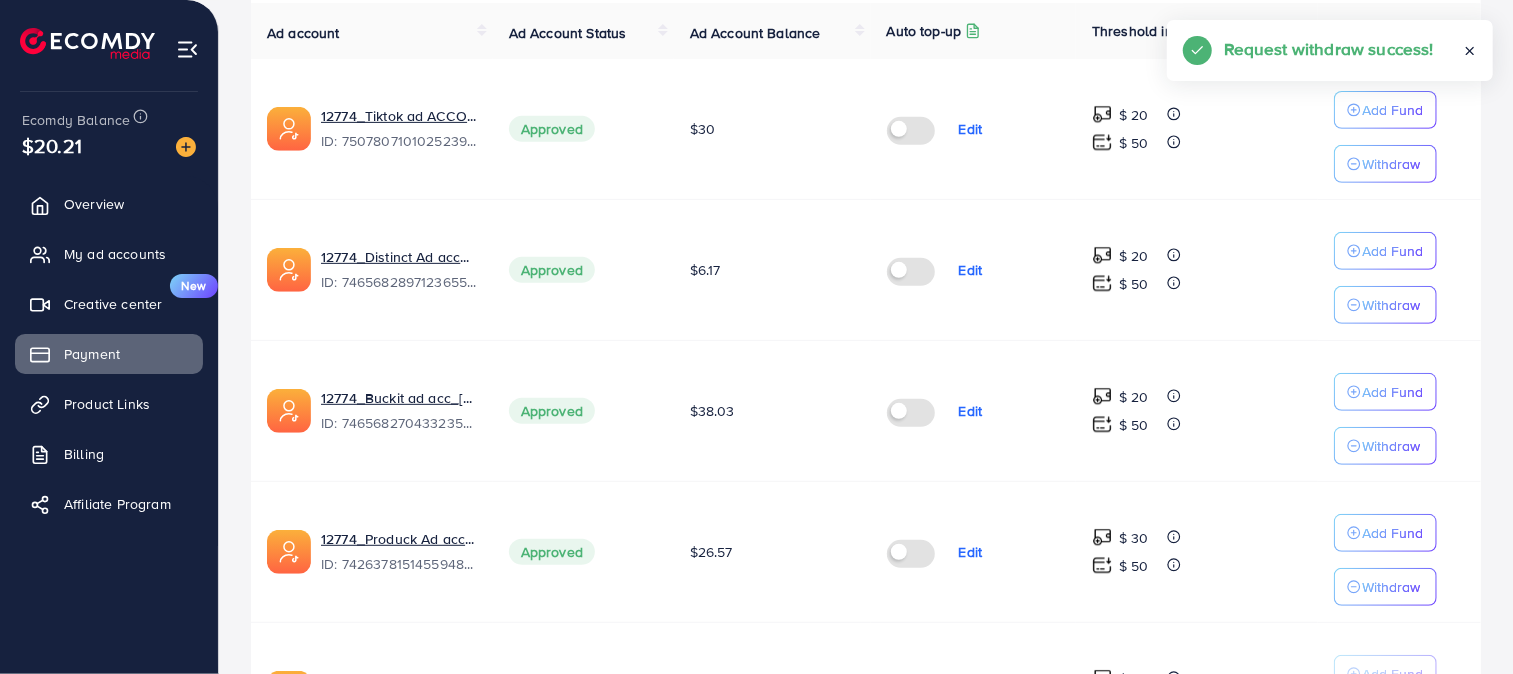 scroll, scrollTop: 447, scrollLeft: 0, axis: vertical 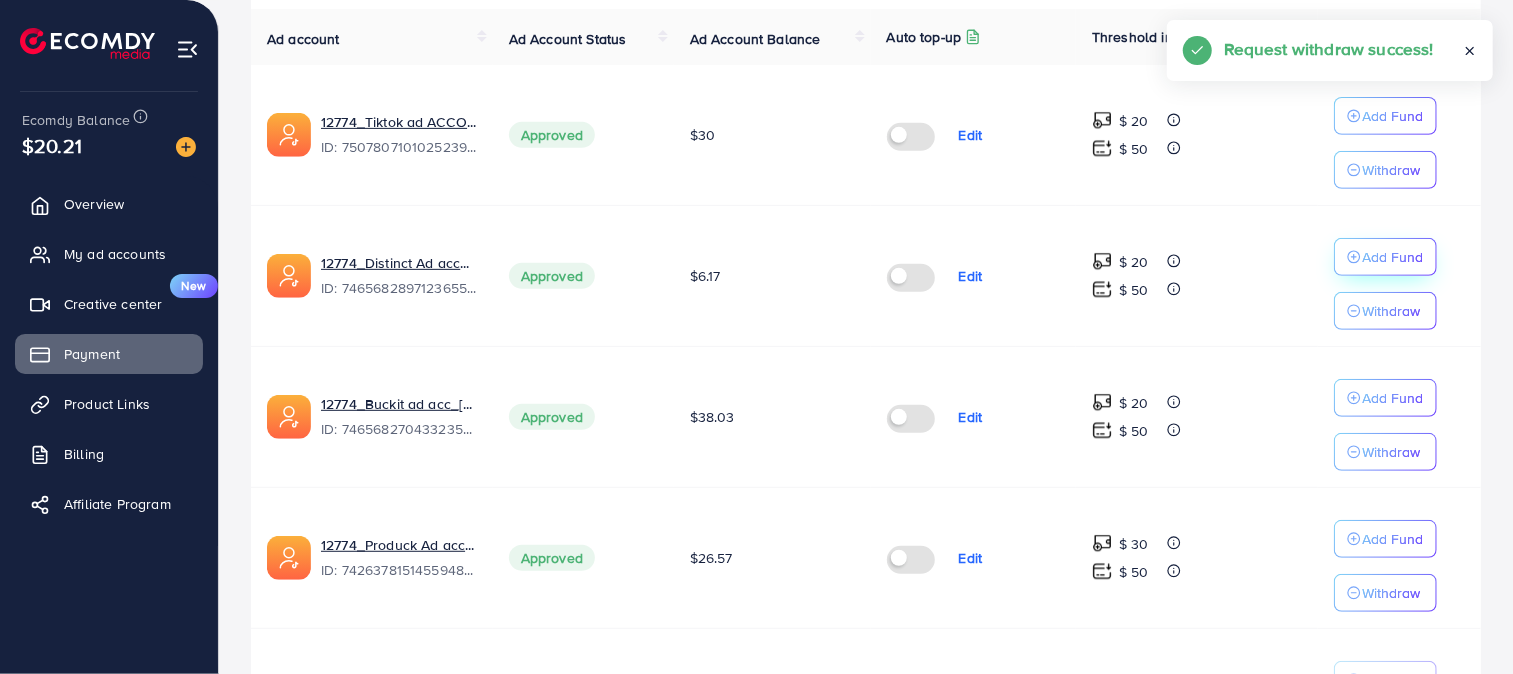 click on "Add Fund" at bounding box center (1393, 116) 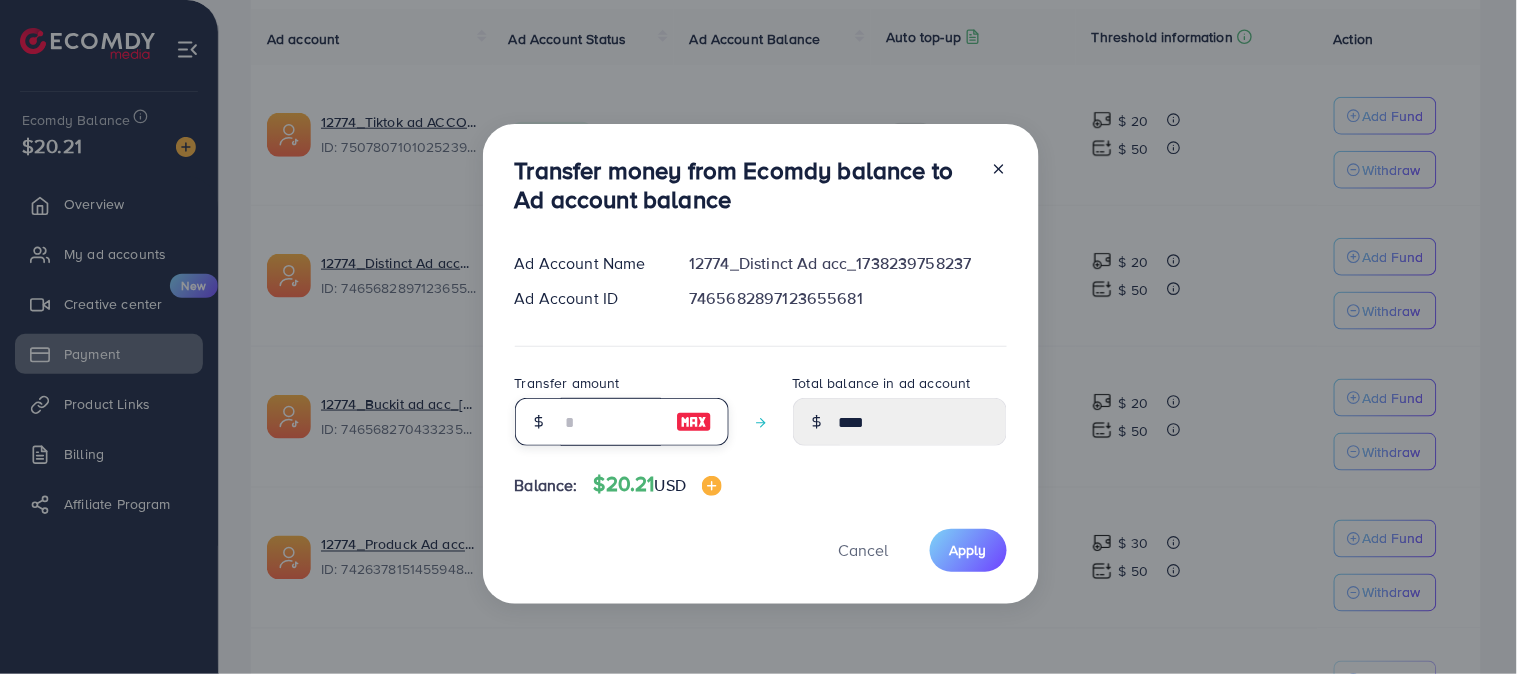click at bounding box center (611, 422) 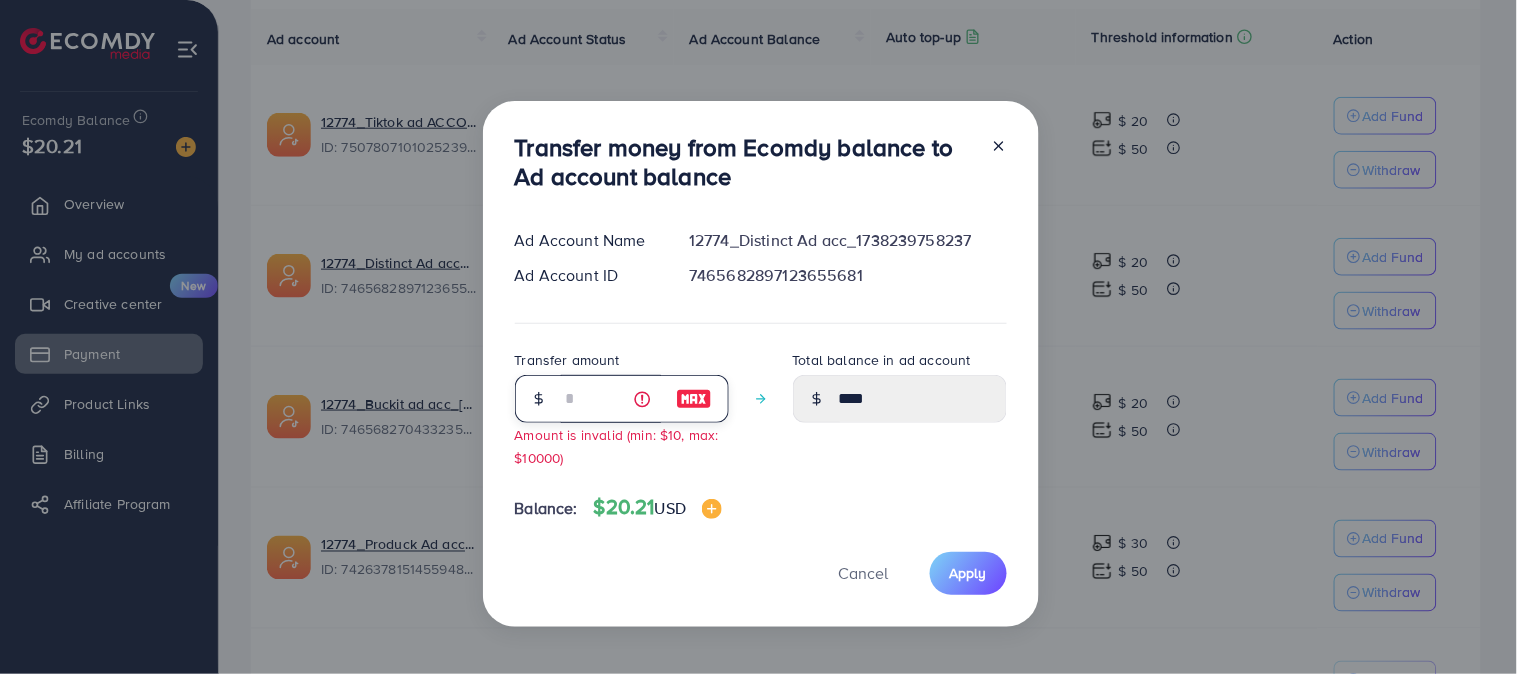type on "****" 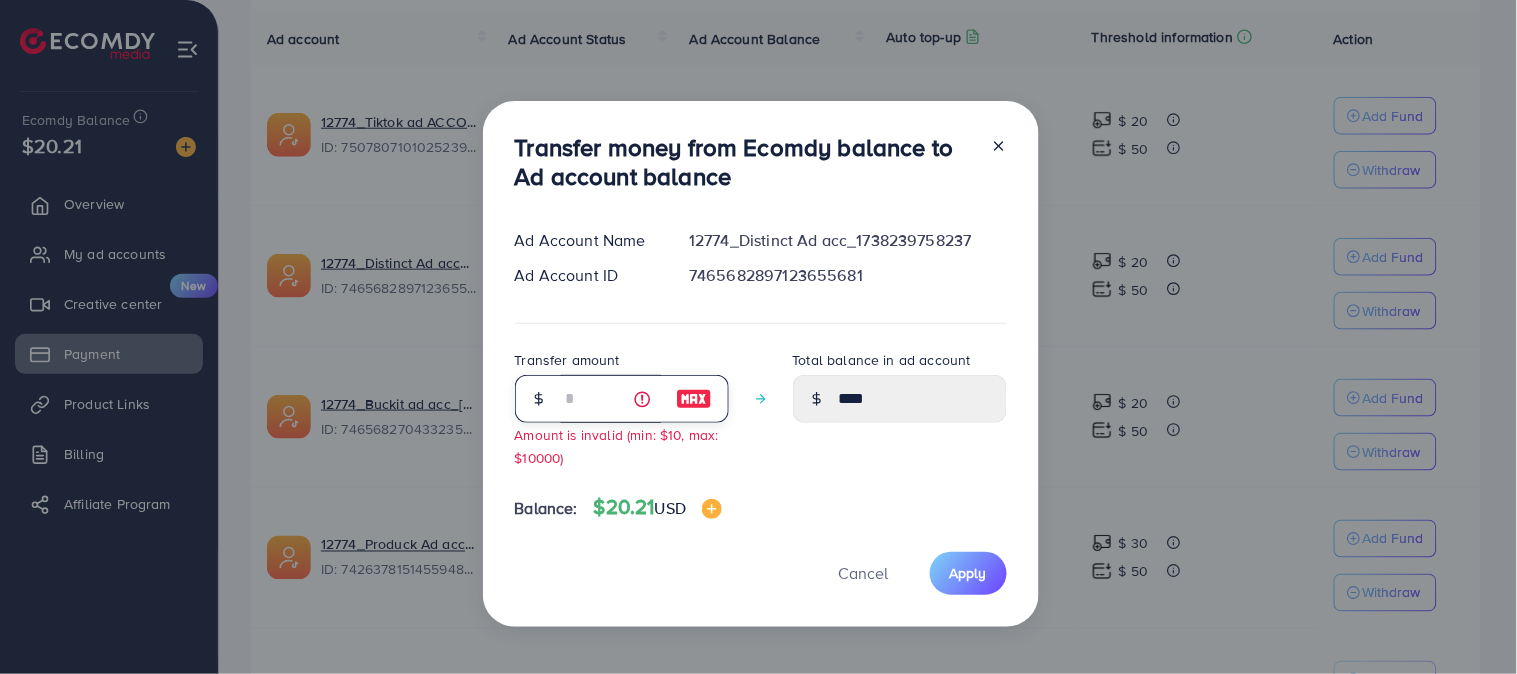 type on "**" 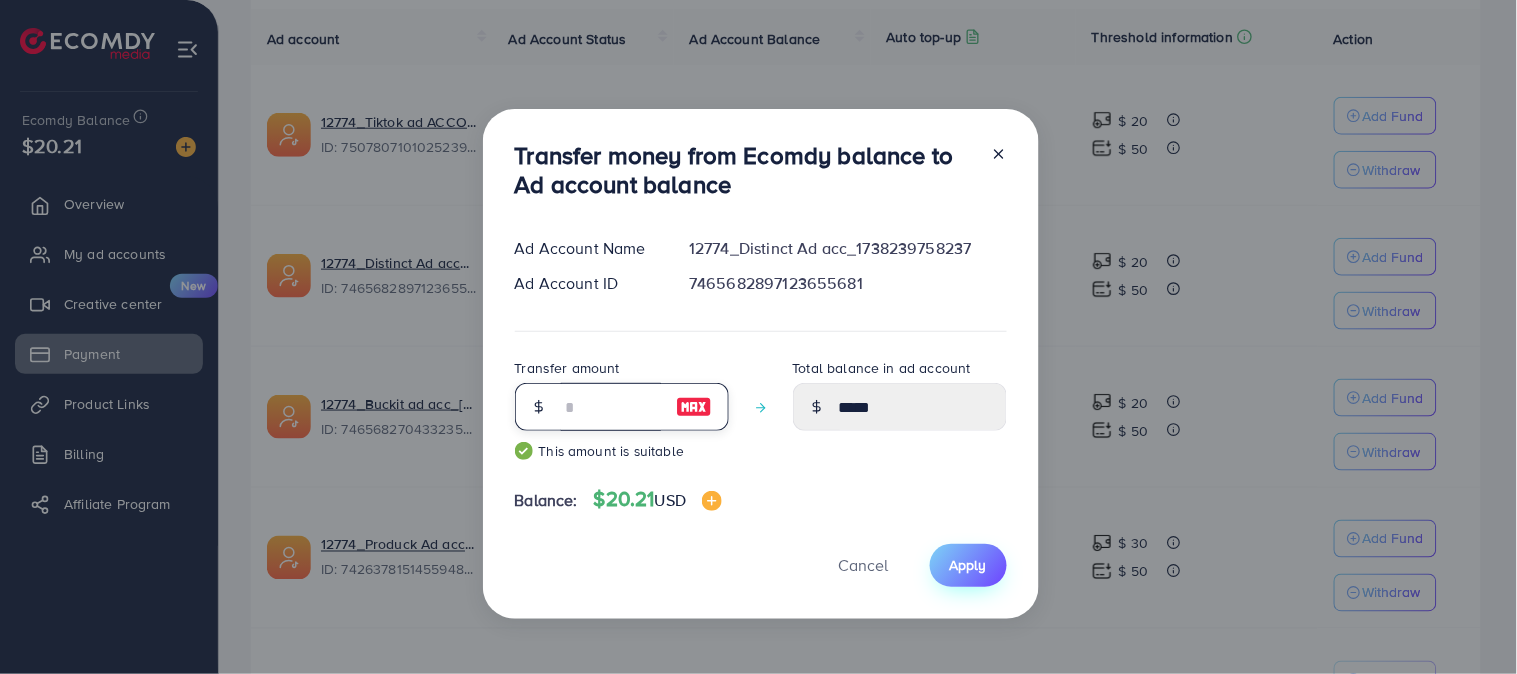 type on "**" 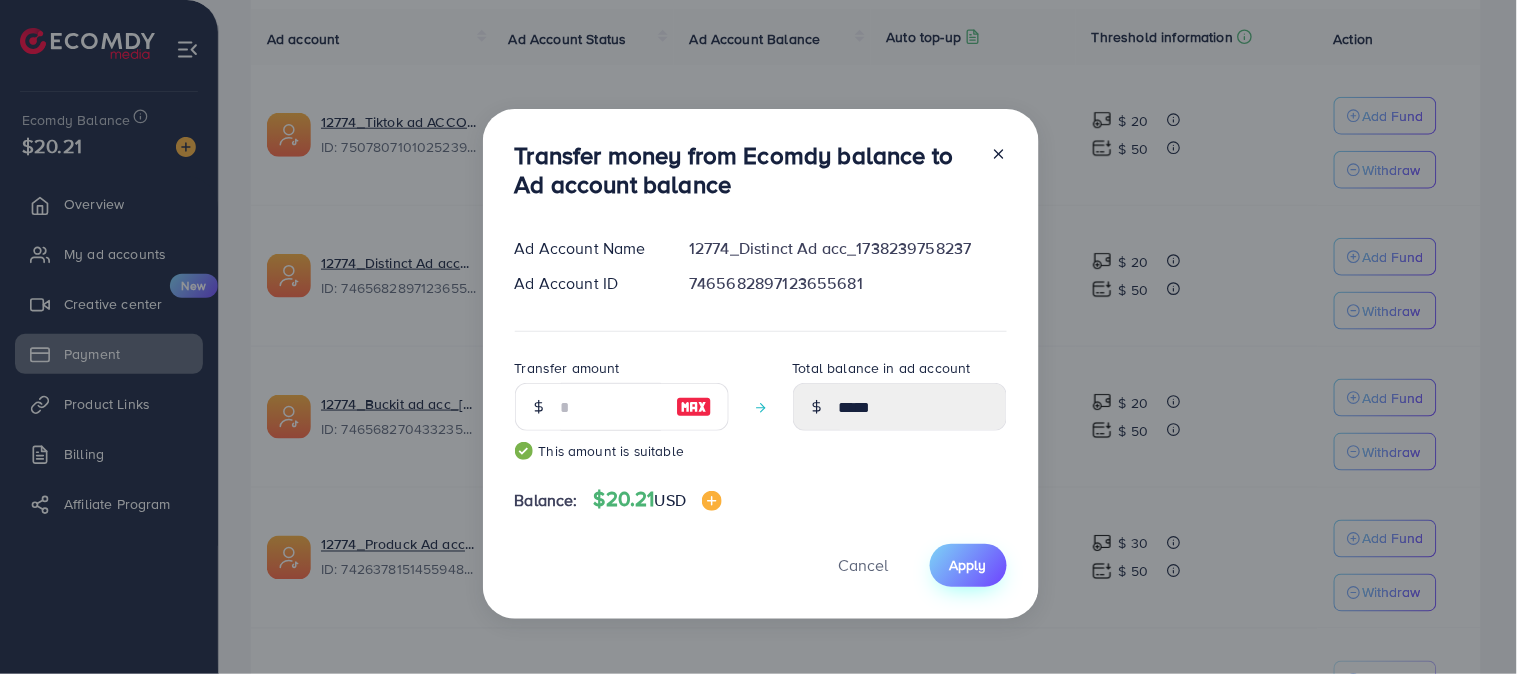 click on "Apply" at bounding box center (968, 565) 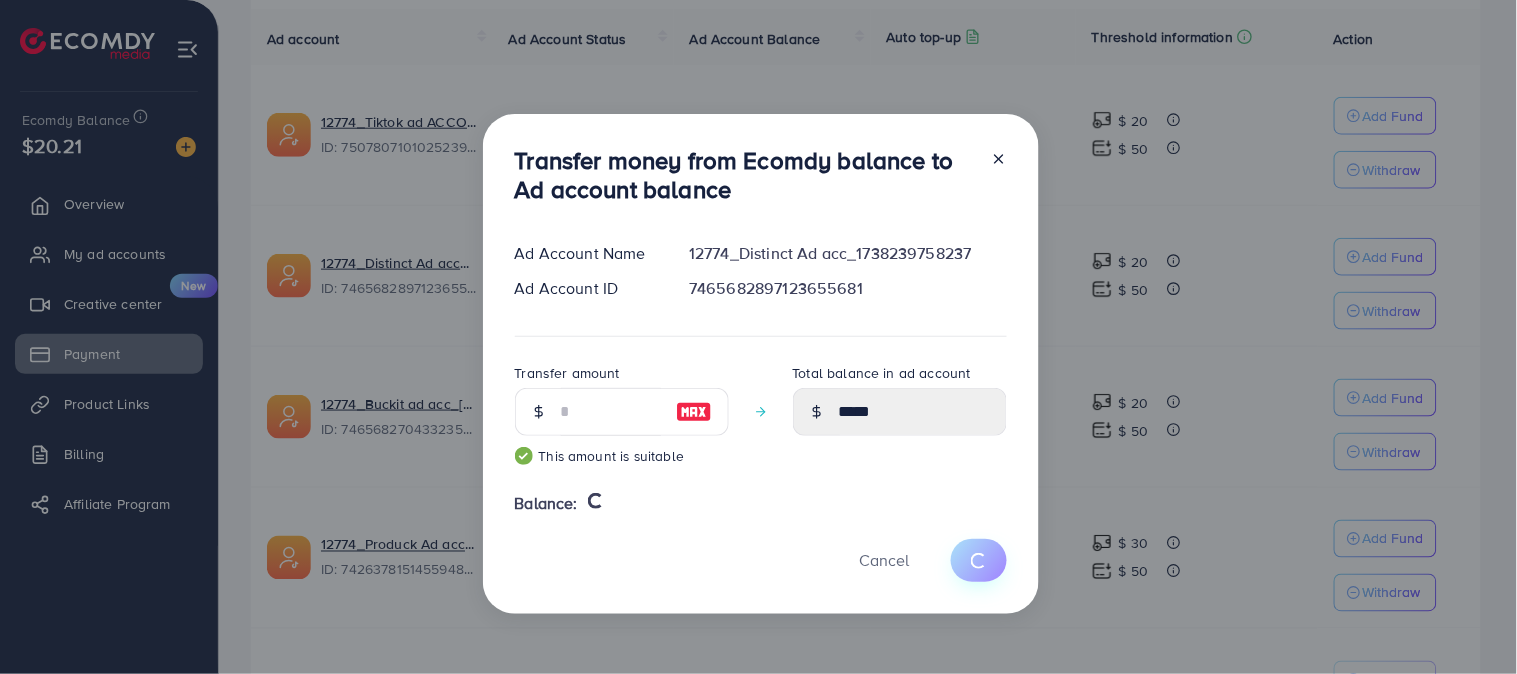 type 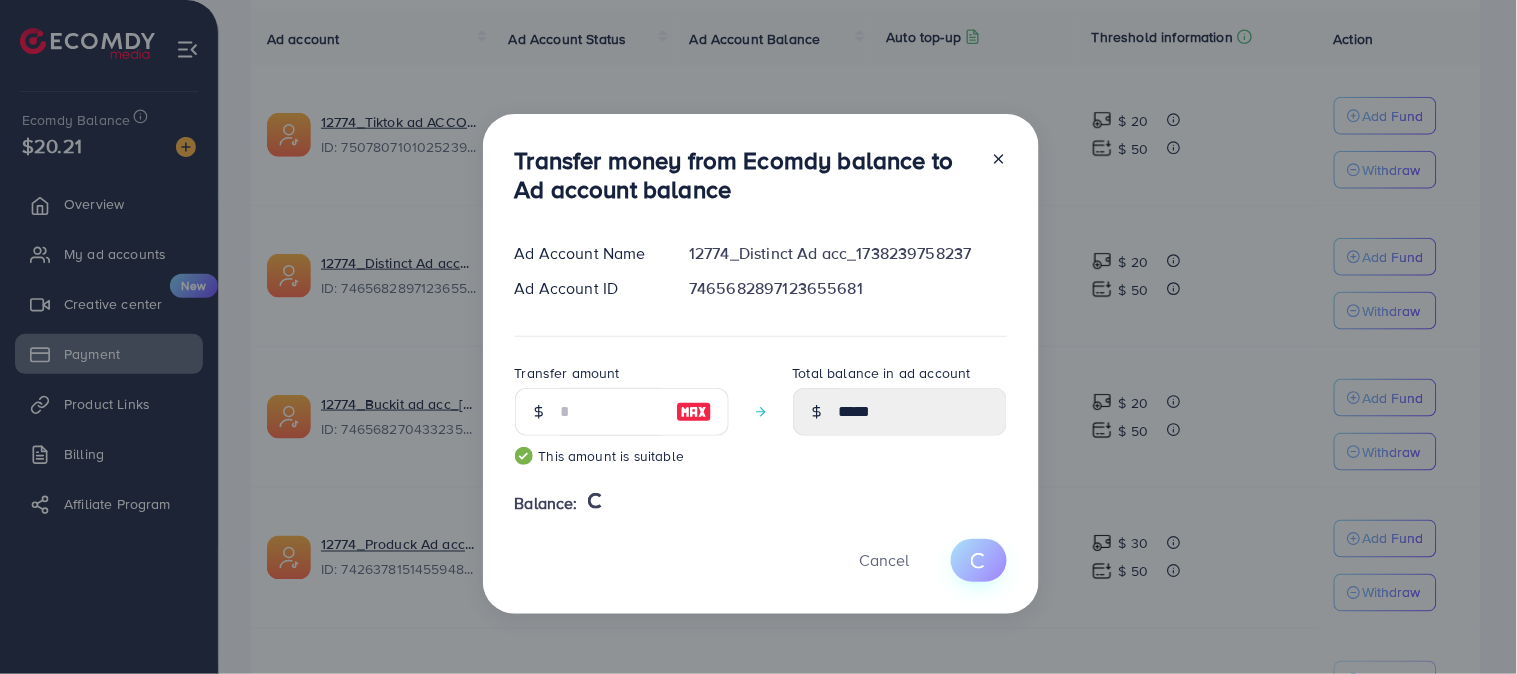 type on "****" 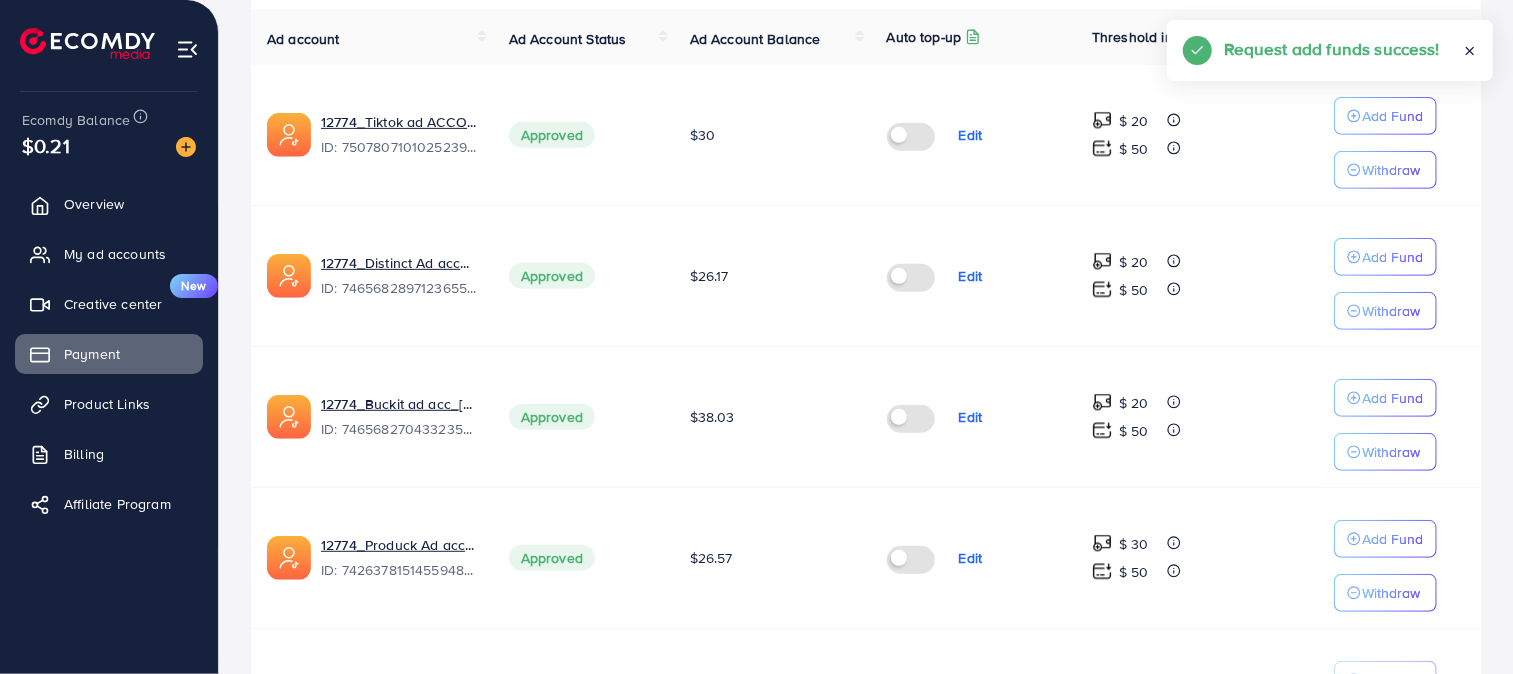 scroll, scrollTop: 442, scrollLeft: 0, axis: vertical 